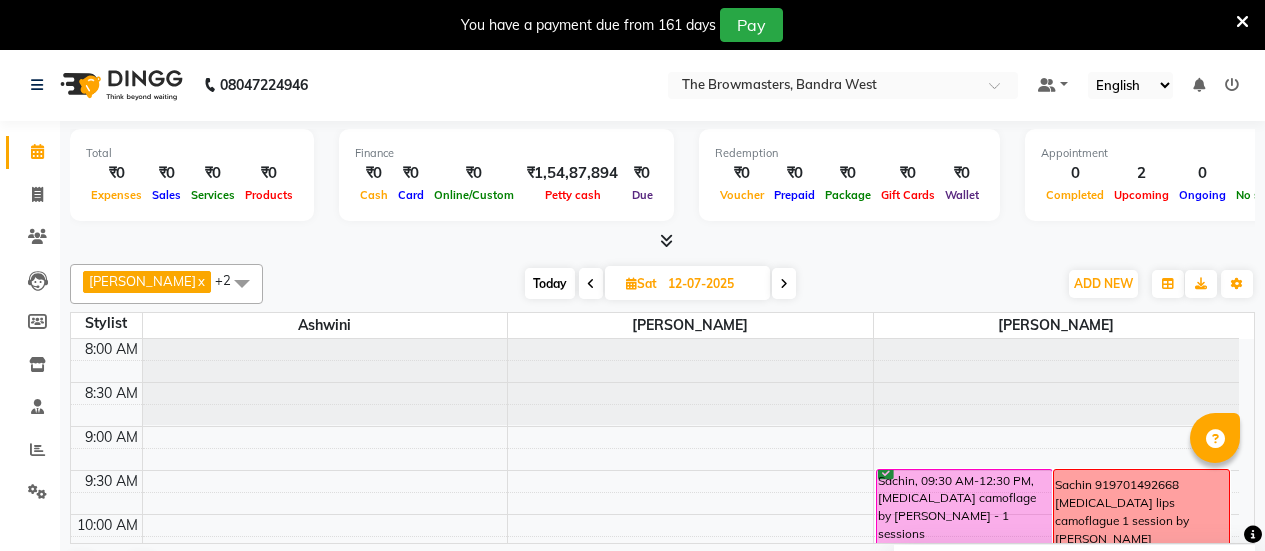 scroll, scrollTop: 50, scrollLeft: 0, axis: vertical 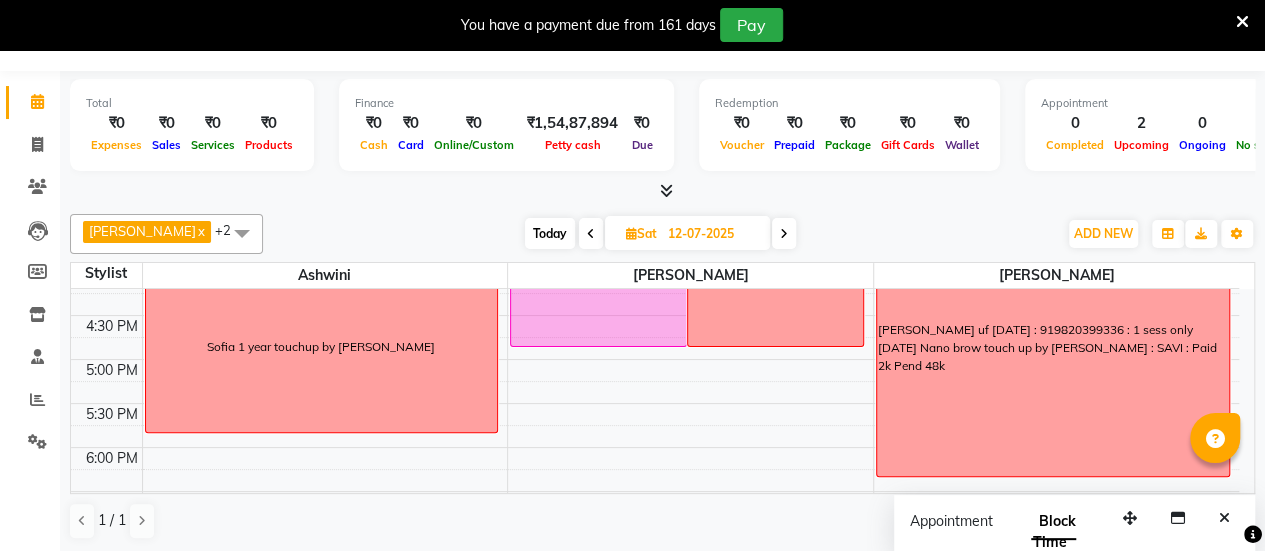 click on "Today" at bounding box center (550, 233) 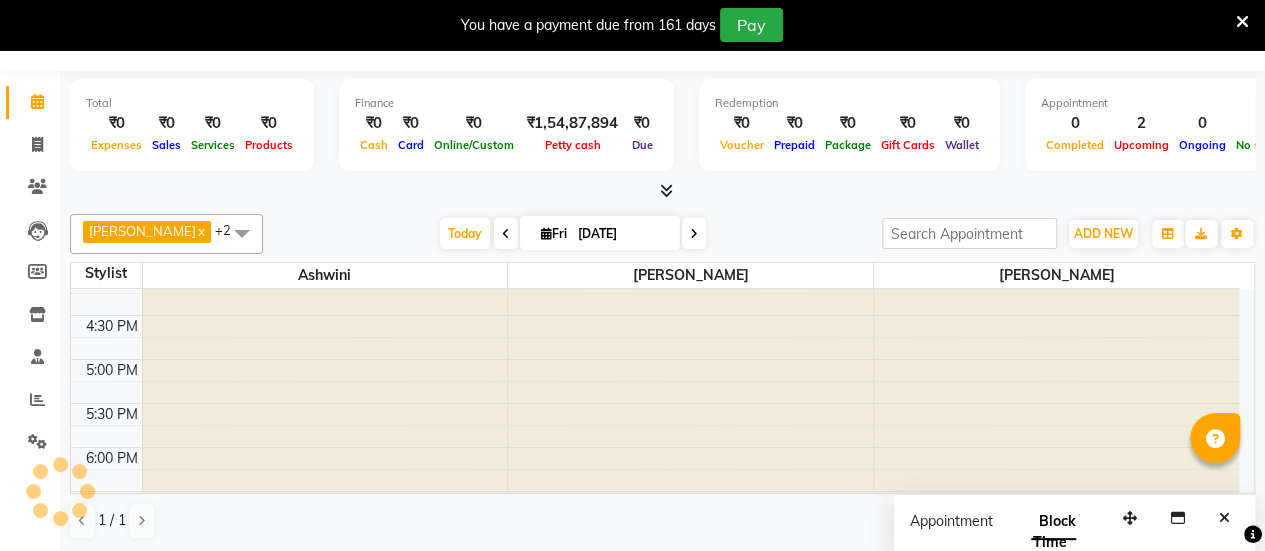 scroll, scrollTop: 435, scrollLeft: 0, axis: vertical 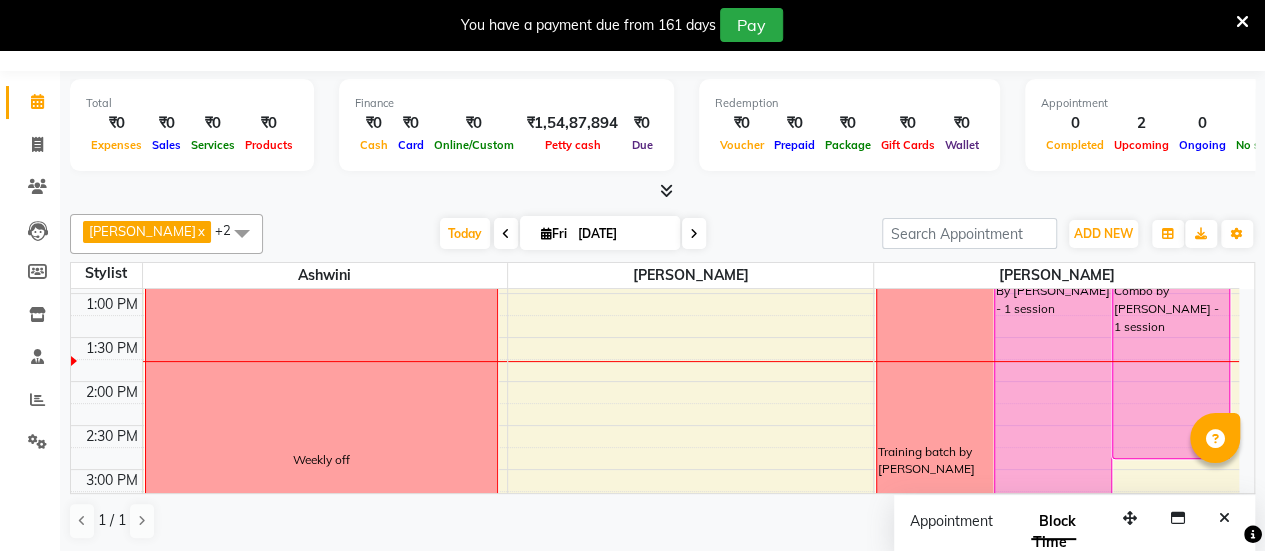 click on "8:00 AM 8:30 AM 9:00 AM 9:30 AM 10:00 AM 10:30 AM 11:00 AM 11:30 AM 12:00 PM 12:30 PM 1:00 PM 1:30 PM 2:00 PM 2:30 PM 3:00 PM 3:30 PM 4:00 PM 4:30 PM 5:00 PM 5:30 PM 6:00 PM 6:30 PM 7:00 PM 7:30 PM 8:00 PM 8:30 PM  Weekly off      [PERSON_NAME], TK02, 11:00 AM-01:00 PM, Nano by Sr Artist [PERSON_NAME] - 1 session  2 sessions nano combination by [PERSON_NAME] ([GEOGRAPHIC_DATA])      [GEOGRAPHIC_DATA], TK01, 05:00 PM-07:00 PM, Nano by Sr Artist [PERSON_NAME] - 1 session  [PERSON_NAME]: 2nd session nano brows kajal    arti: one sesssion nano paid 2k kajal   Training batch by [PERSON_NAME], TK03, 12:30 PM-03:30 PM, Nano By [PERSON_NAME] - 1 session     Sheetal, TK03, 12:30 PM-03:00 PM, Combo by [PERSON_NAME] - 1 session     Sheetal, TK03, 03:30 PM-05:30 PM, Lips1 By [PERSON_NAME] - 1 session     Sheetal, TK03, 03:30 PM-05:30 PM, Lips2 By [PERSON_NAME] -1 session  [PERSON_NAME] :LIp demo model paid 5k pending 10k kajal" at bounding box center (655, 425) 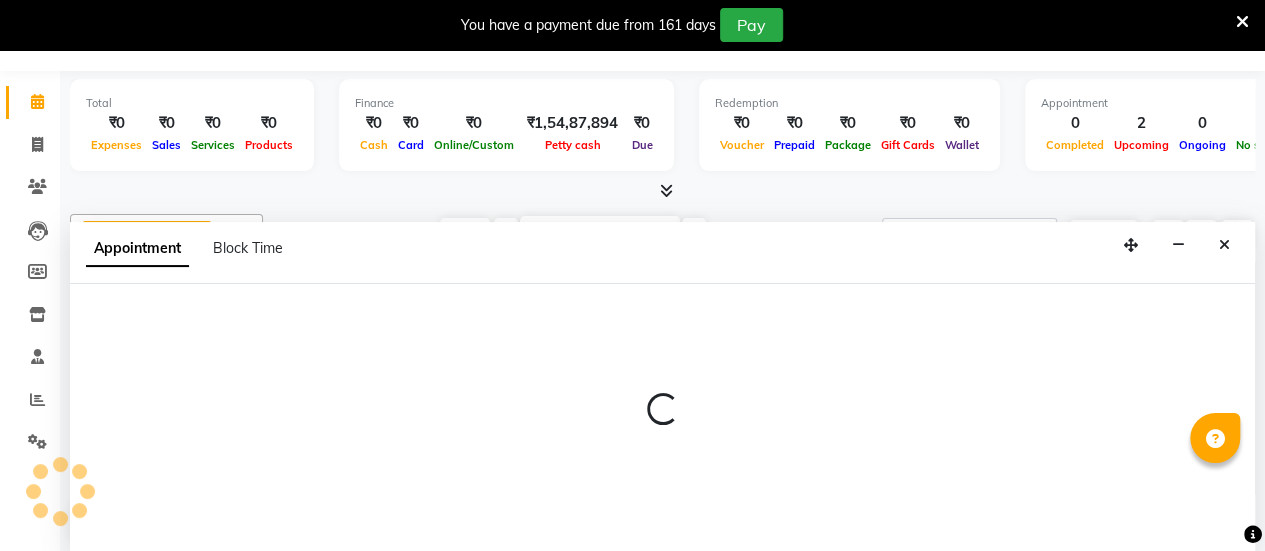 select on "64307" 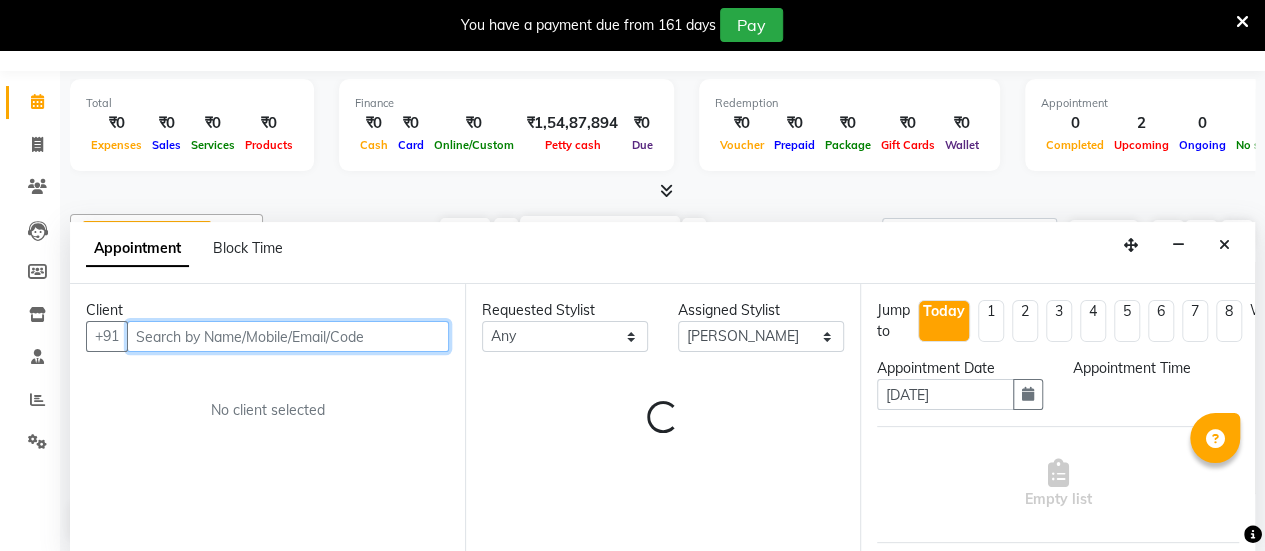 select on "825" 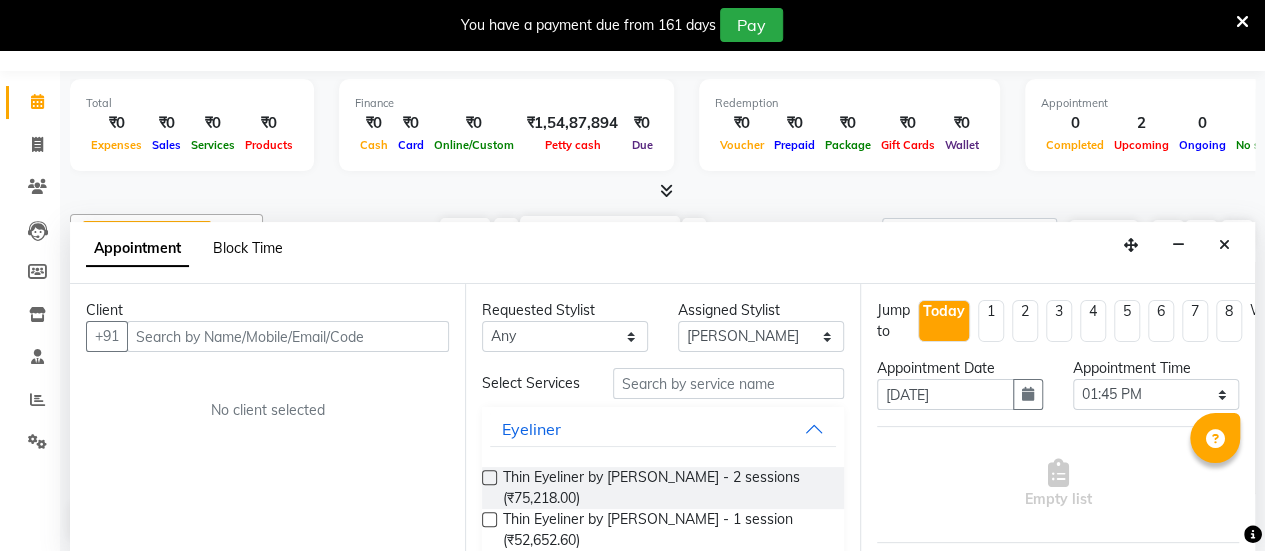 click on "Block Time" at bounding box center [248, 248] 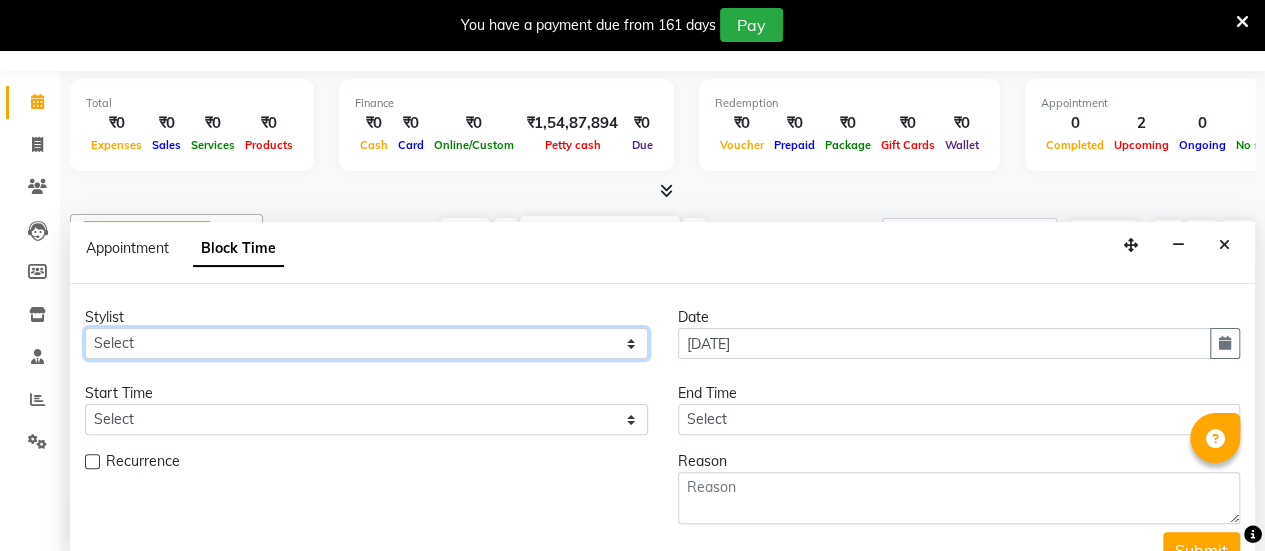 click on "Select [PERSON_NAME] Ashwini [PERSON_NAME] Kajal Kratika Kratika bhanaria Nivea Nivea [GEOGRAPHIC_DATA] [PERSON_NAME] [PERSON_NAME] [PERSON_NAME] trainees  [PERSON_NAME]" at bounding box center (366, 343) 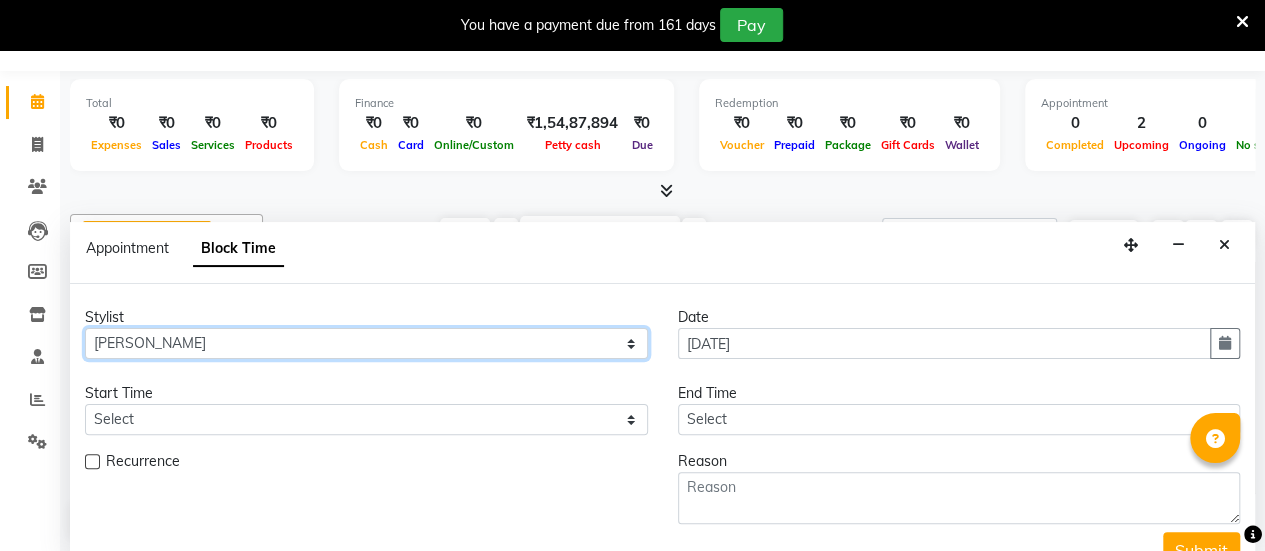 click on "Select [PERSON_NAME] Ashwini [PERSON_NAME] Kajal Kratika Kratika bhanaria Nivea Nivea [GEOGRAPHIC_DATA] [PERSON_NAME] [PERSON_NAME] [PERSON_NAME] trainees  [PERSON_NAME]" at bounding box center (366, 343) 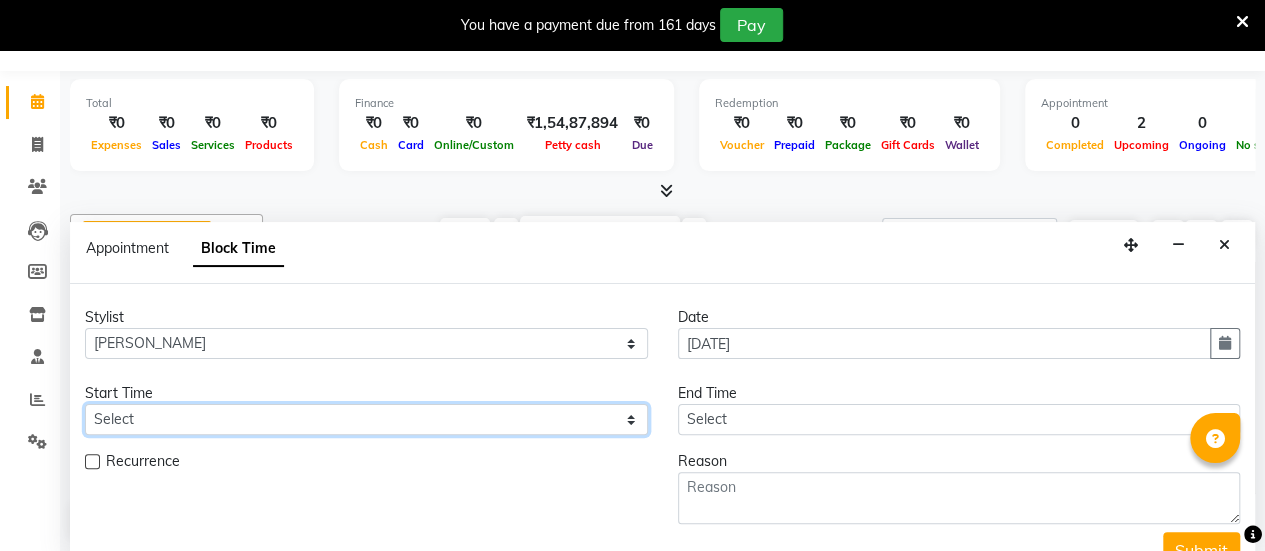 click on "Select" at bounding box center [366, 419] 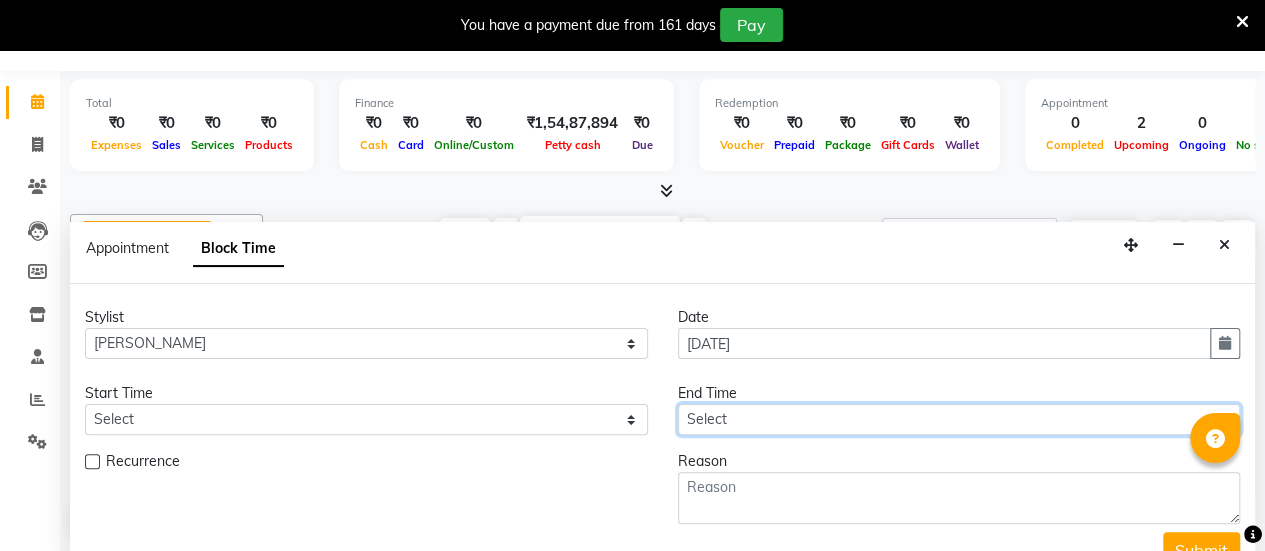 drag, startPoint x: 852, startPoint y: 415, endPoint x: 838, endPoint y: 406, distance: 16.643316 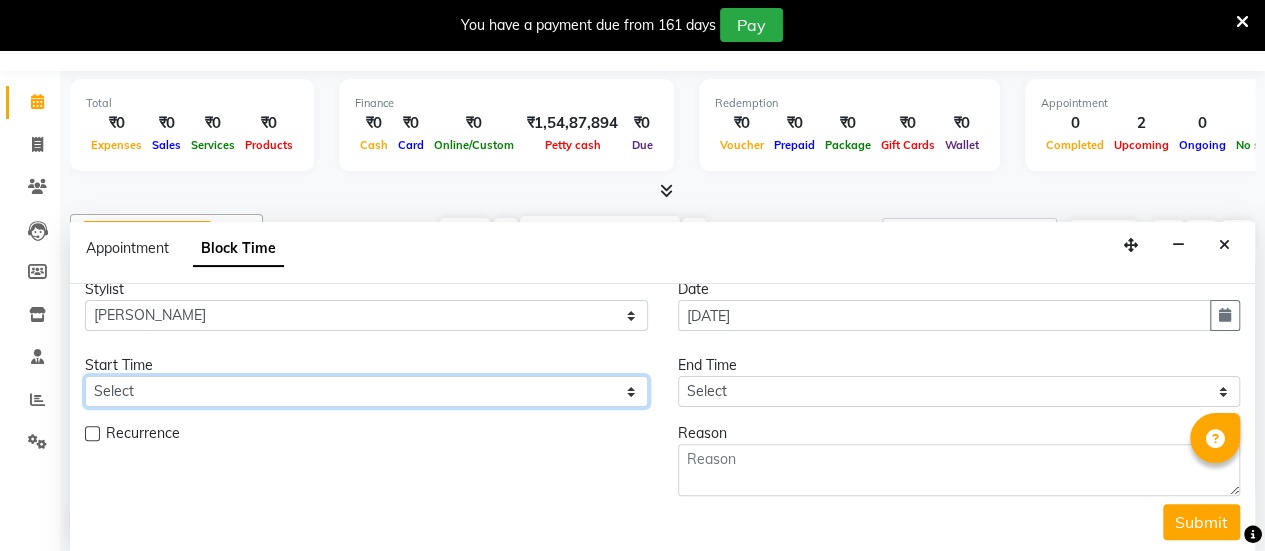 drag, startPoint x: 420, startPoint y: 398, endPoint x: 407, endPoint y: 383, distance: 19.849434 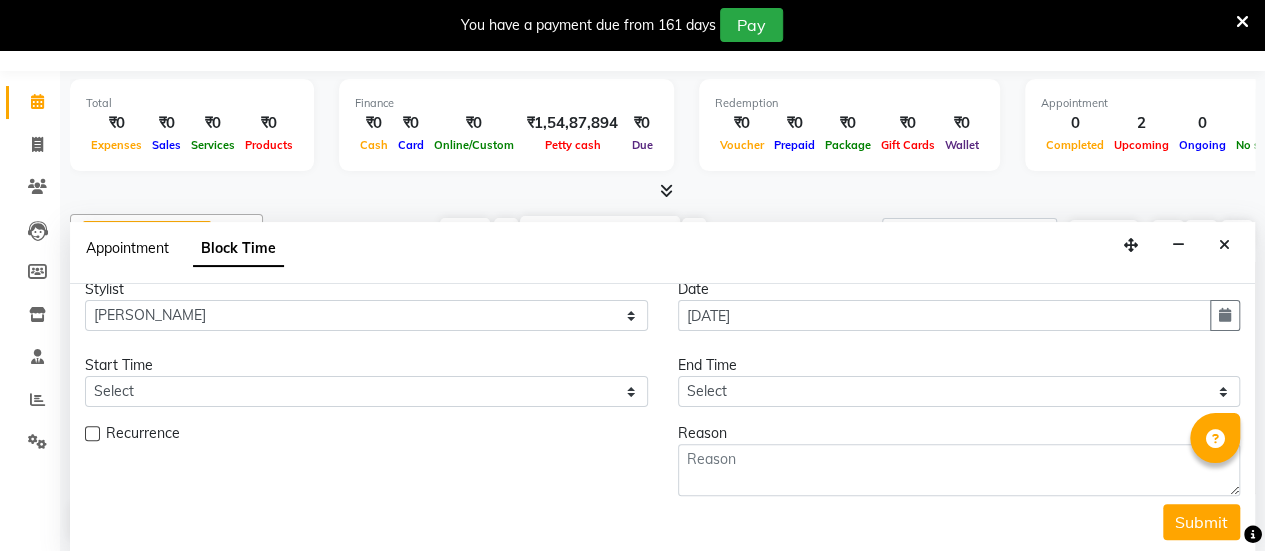 click on "Appointment" at bounding box center (127, 248) 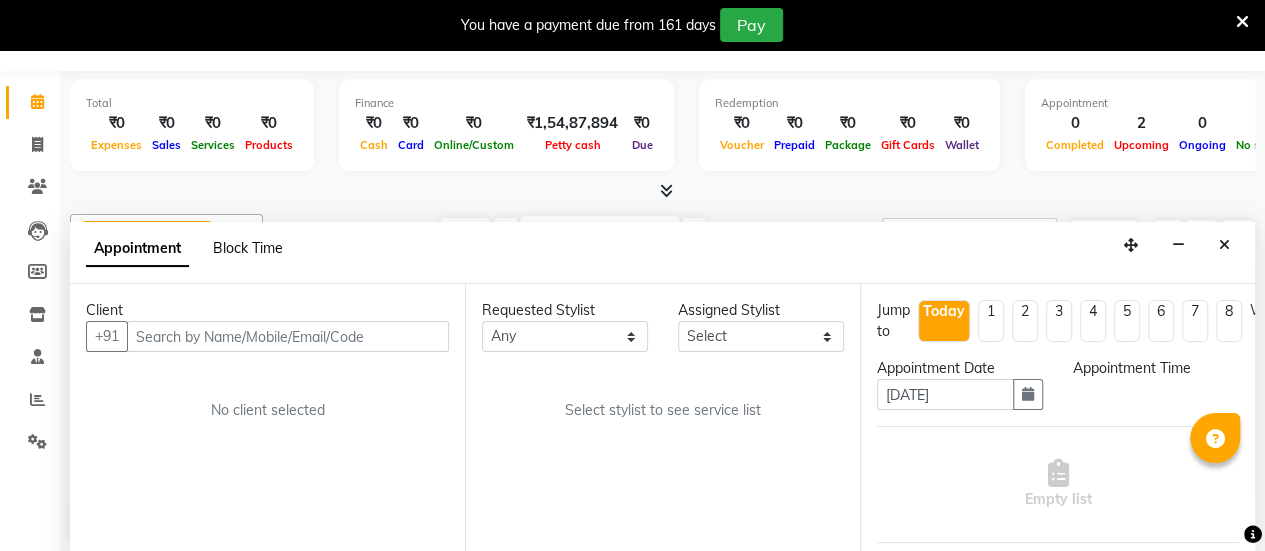 click on "Block Time" at bounding box center [248, 248] 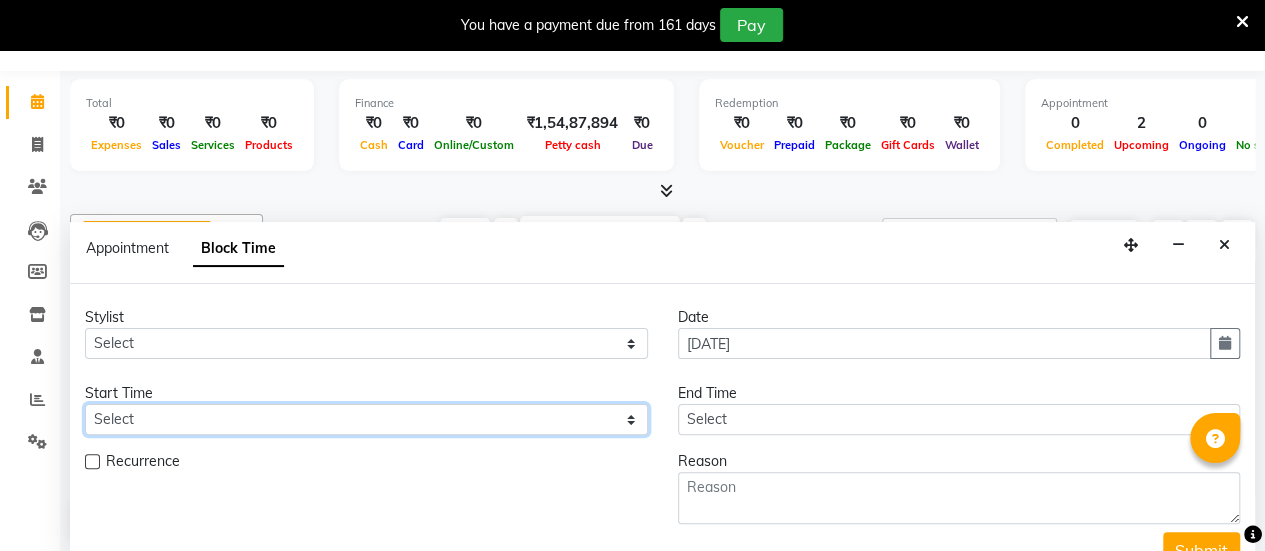 click on "Select" at bounding box center (366, 419) 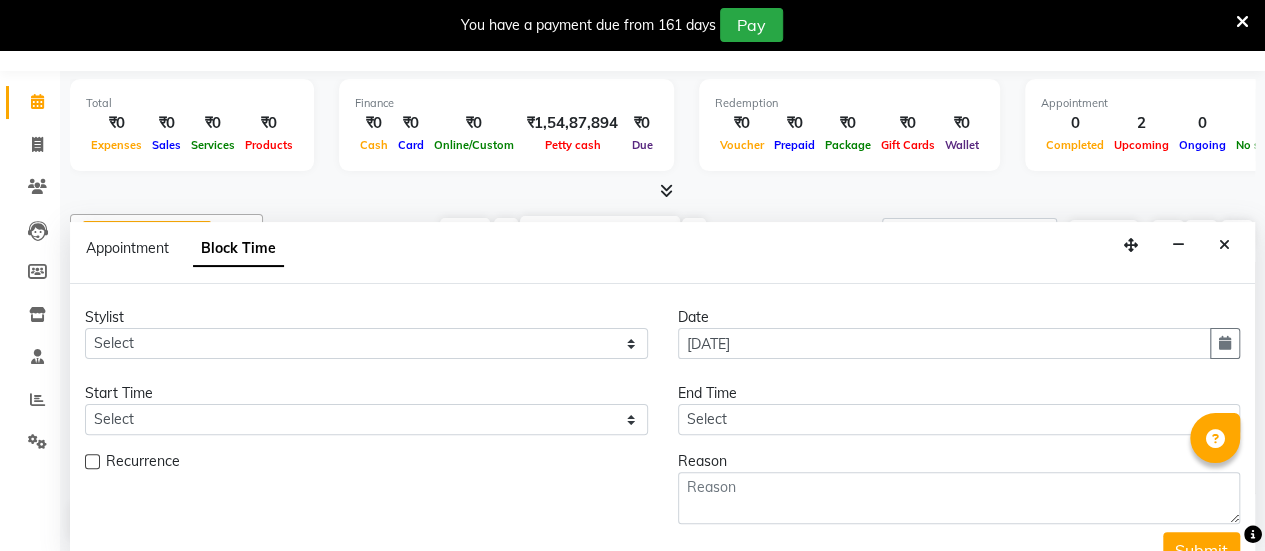 click on "Stylist" at bounding box center [366, 317] 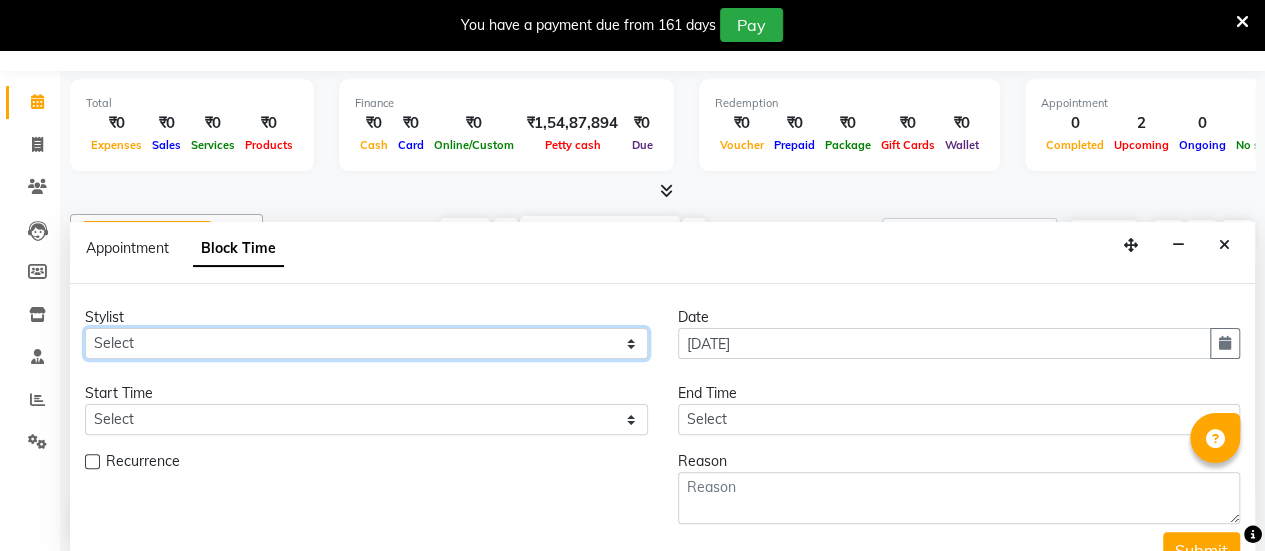 click on "Select [PERSON_NAME] Ashwini [PERSON_NAME] Kajal Kratika Kratika bhanaria Nivea Nivea [GEOGRAPHIC_DATA] [PERSON_NAME] [PERSON_NAME] [PERSON_NAME] trainees  [PERSON_NAME]" at bounding box center [366, 343] 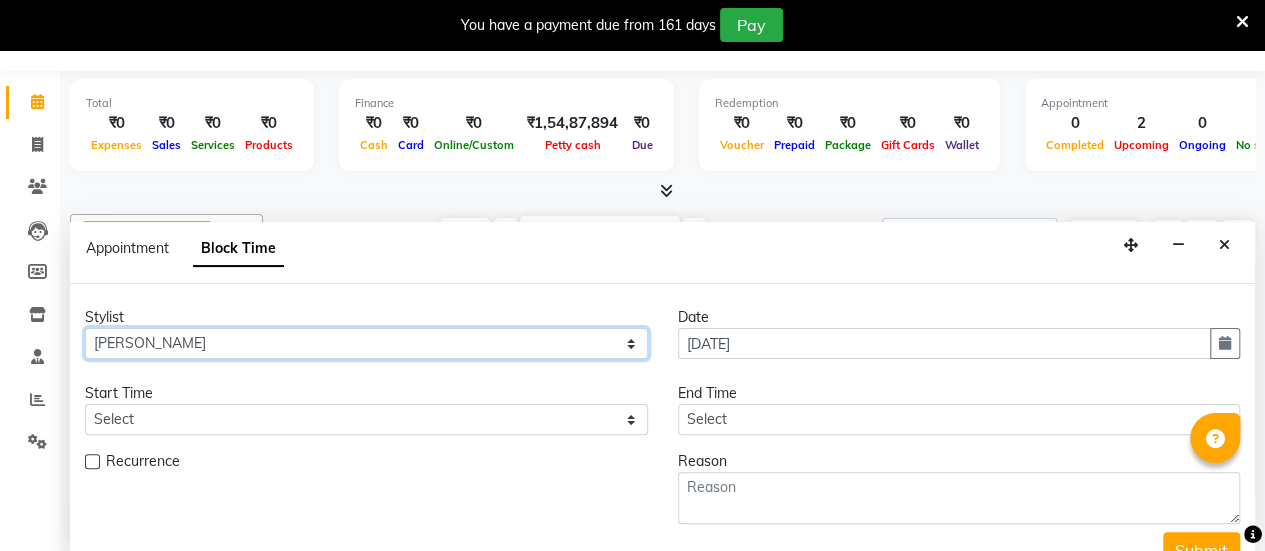 click on "Select [PERSON_NAME] Ashwini [PERSON_NAME] Kajal Kratika Kratika bhanaria Nivea Nivea [GEOGRAPHIC_DATA] [PERSON_NAME] [PERSON_NAME] [PERSON_NAME] trainees  [PERSON_NAME]" at bounding box center (366, 343) 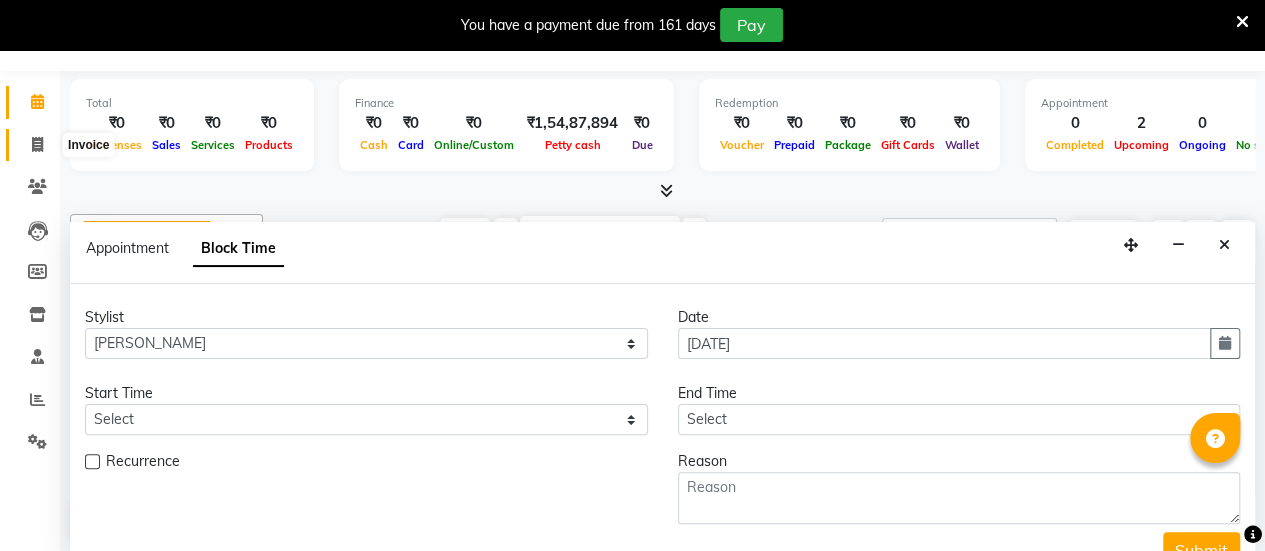 click 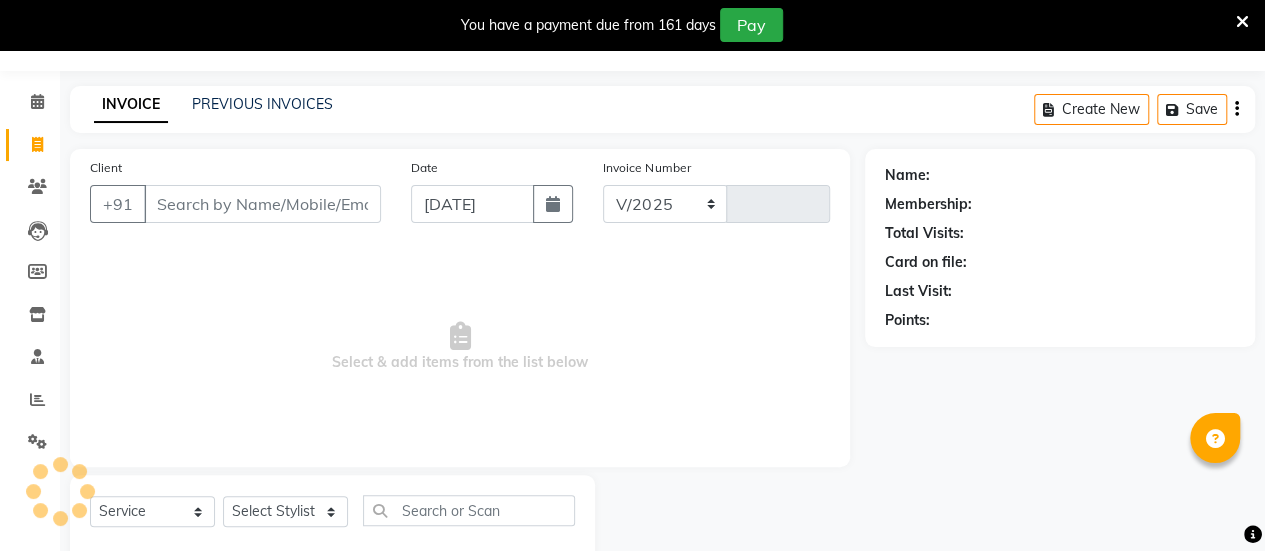select on "6949" 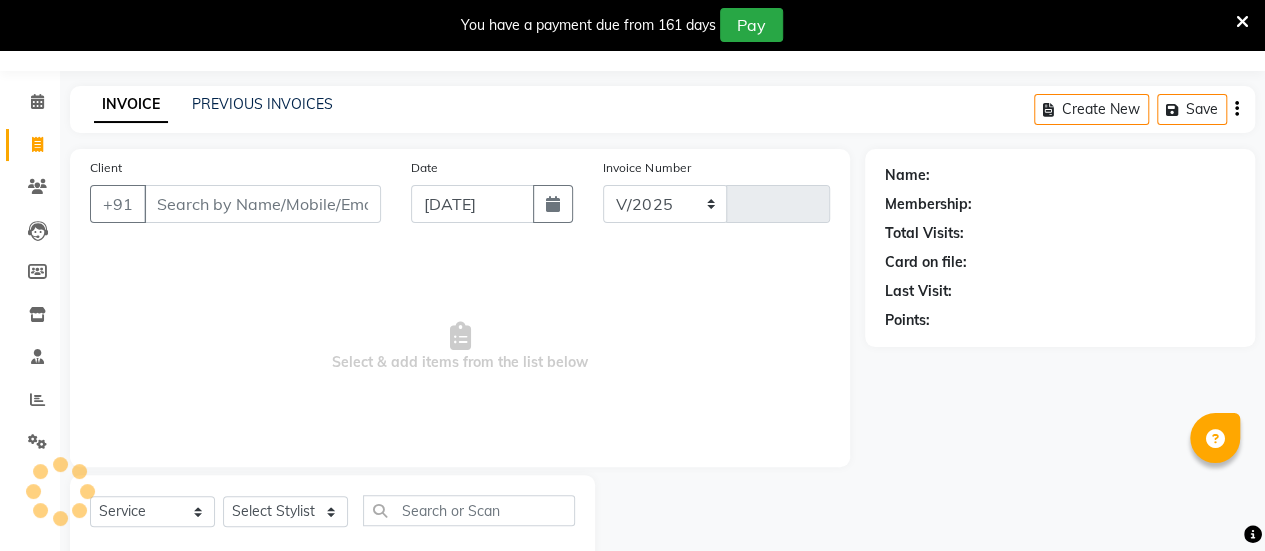 type on "1417" 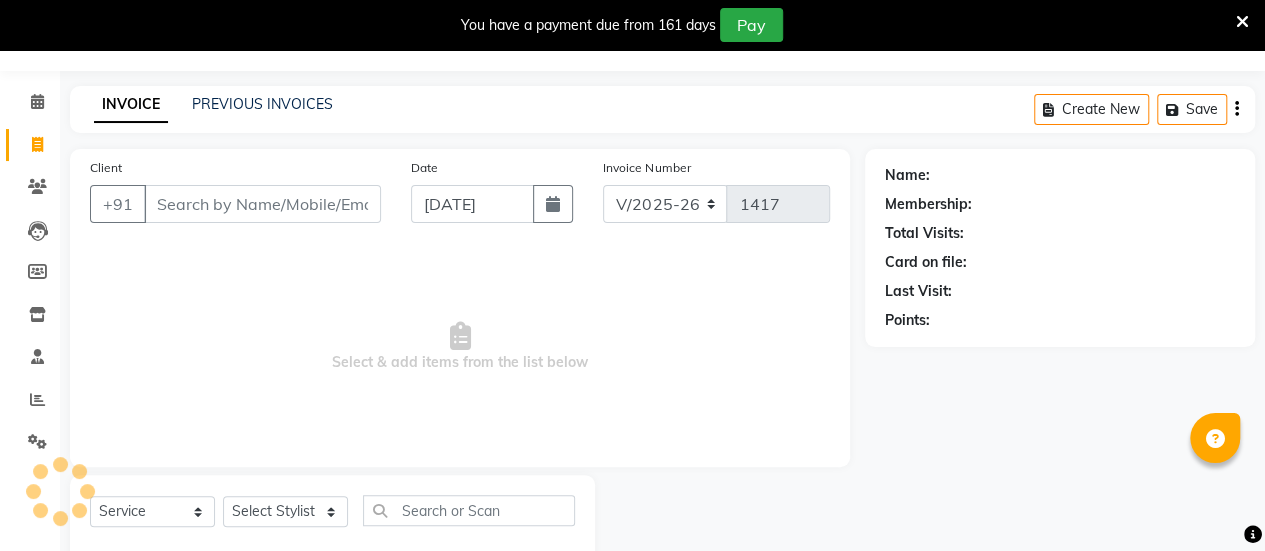 scroll, scrollTop: 0, scrollLeft: 0, axis: both 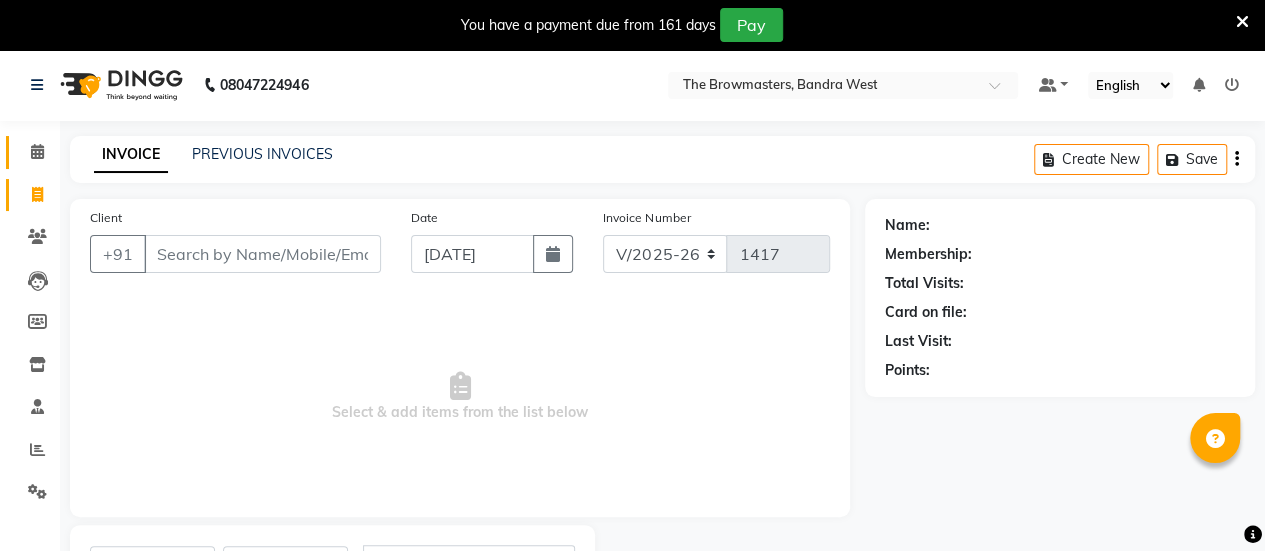 select on "package" 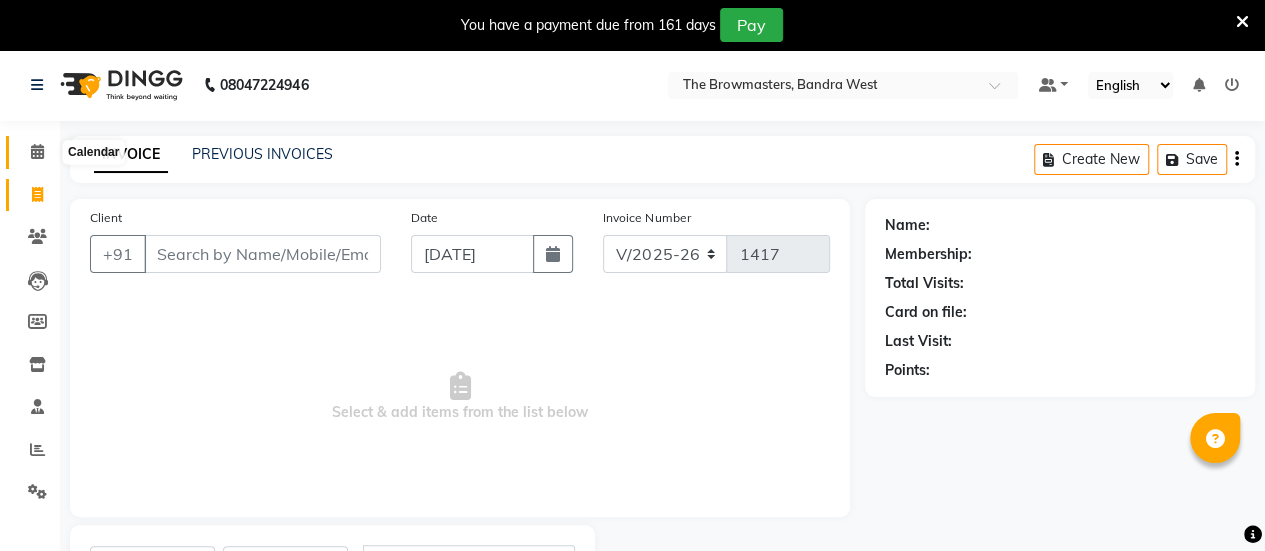 click 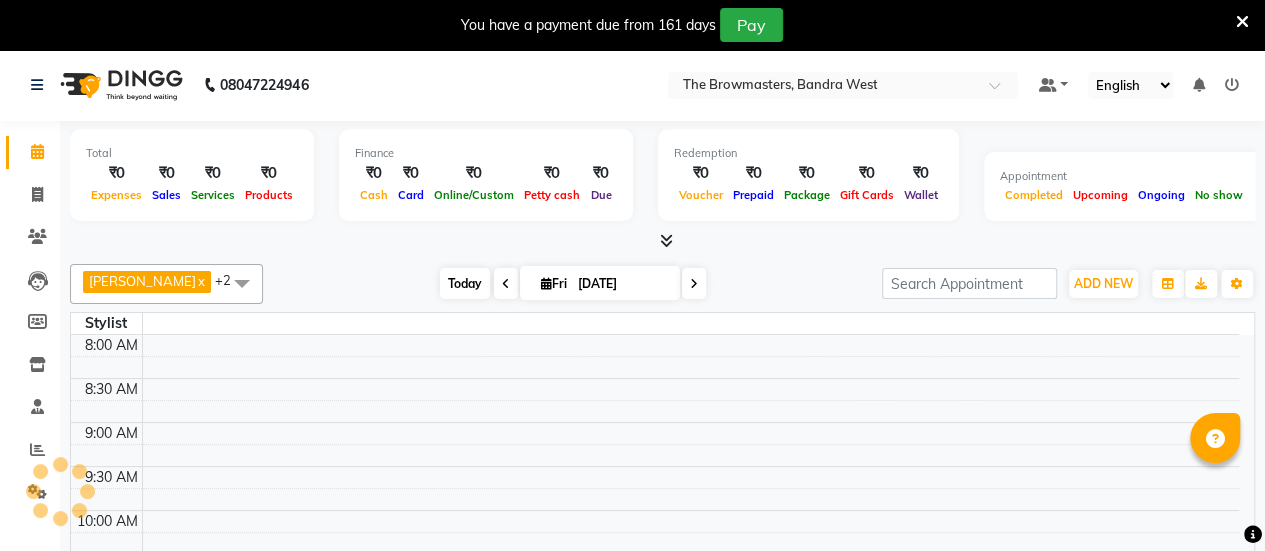 click on "Today" at bounding box center (465, 283) 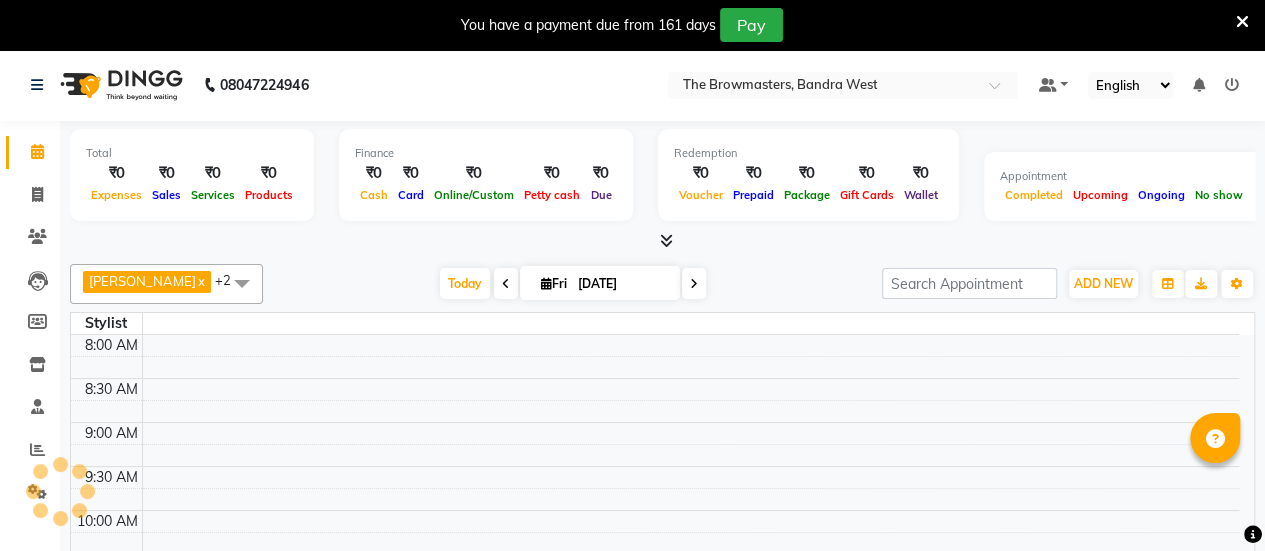 scroll, scrollTop: 434, scrollLeft: 0, axis: vertical 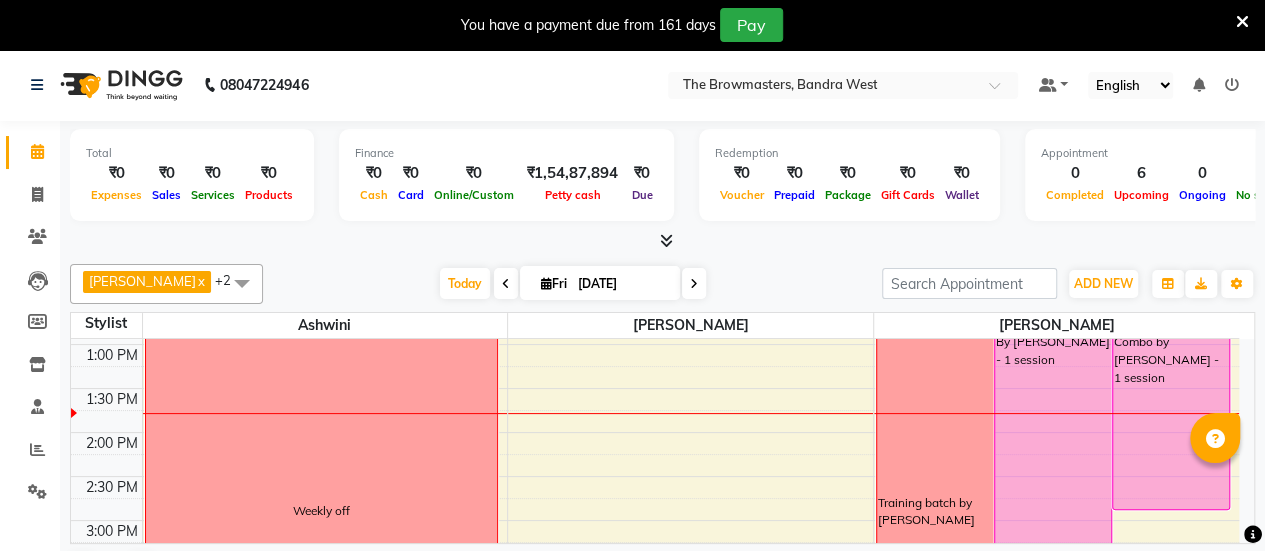 click at bounding box center [690, 487] 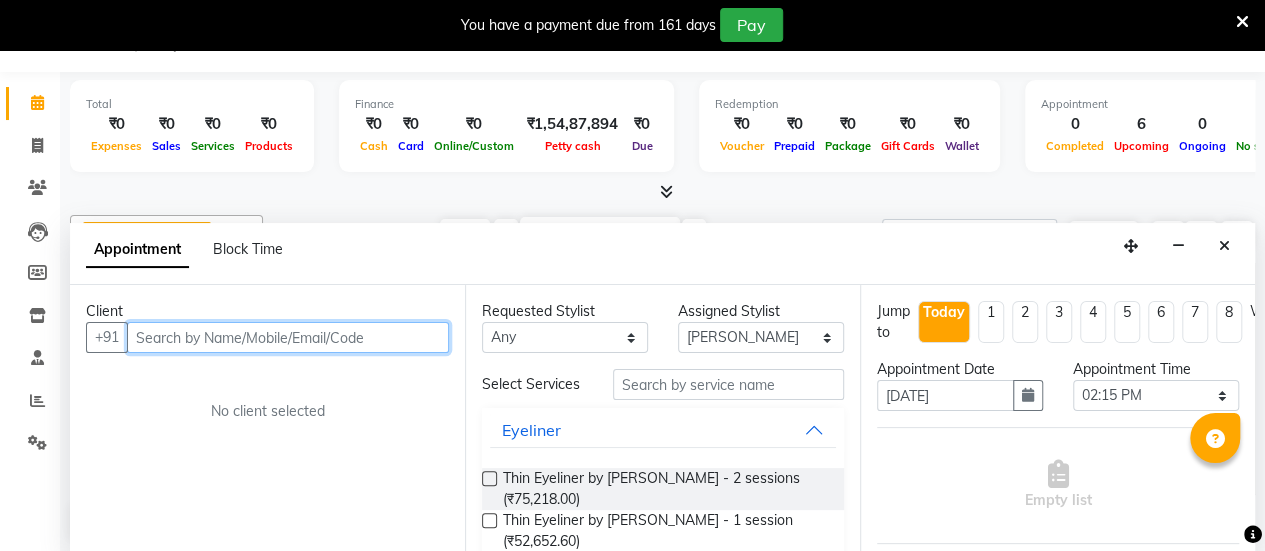 scroll, scrollTop: 50, scrollLeft: 0, axis: vertical 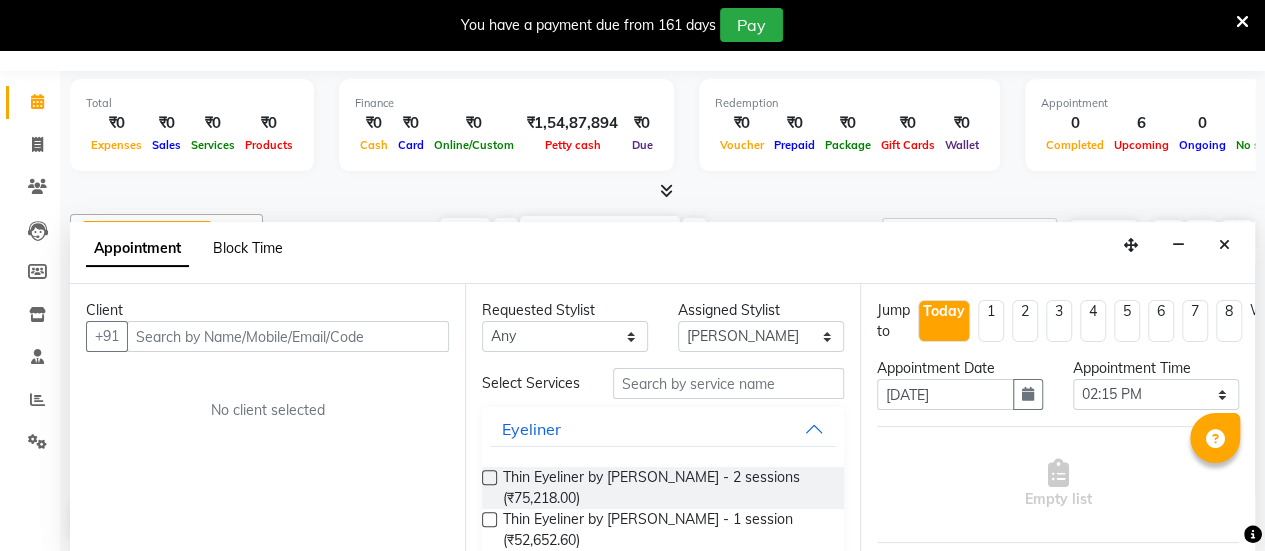 click on "Block Time" at bounding box center (248, 248) 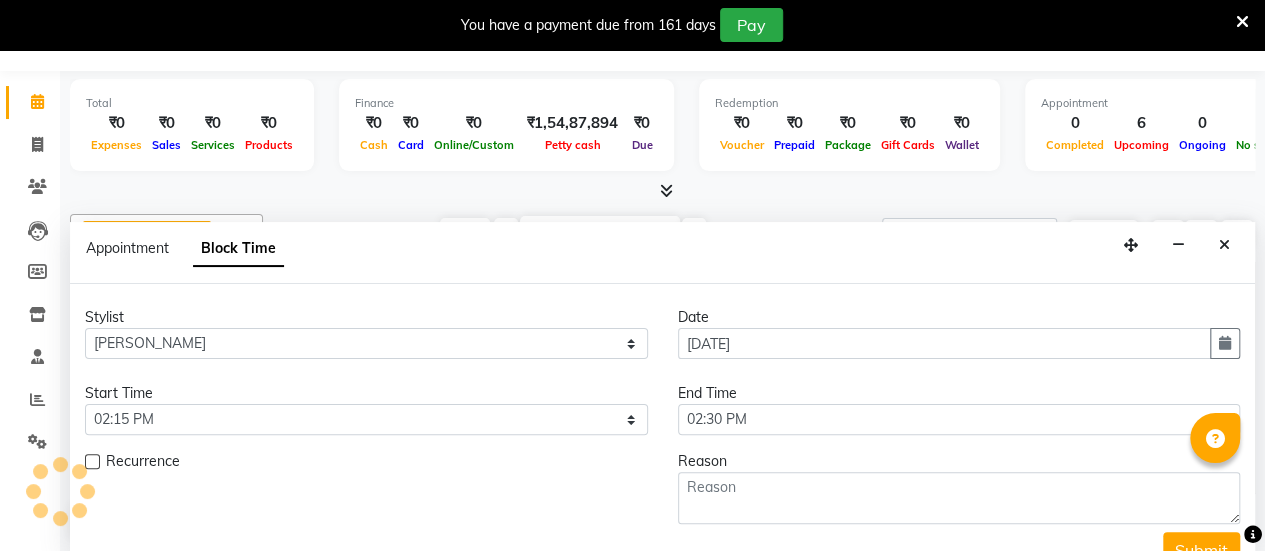 scroll, scrollTop: 434, scrollLeft: 0, axis: vertical 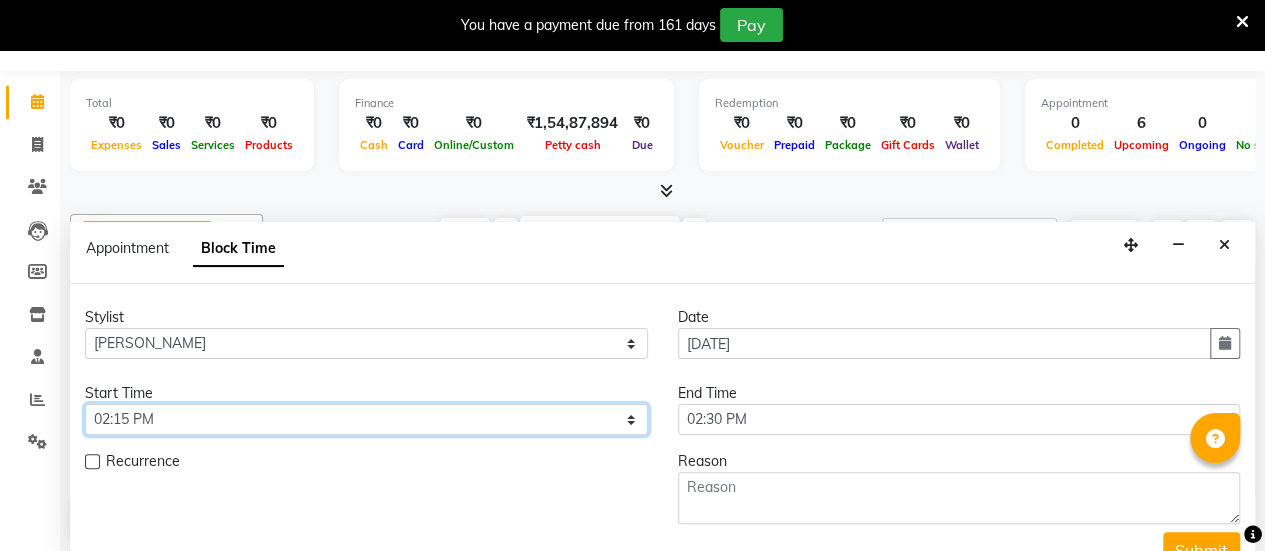 click on "Select 09:00 AM 09:15 AM 09:30 AM 09:45 AM 10:00 AM 10:15 AM 10:30 AM 10:45 AM 11:00 AM 11:15 AM 11:30 AM 11:45 AM 12:00 PM 12:15 PM 12:30 PM 12:45 PM 01:00 PM 01:15 PM 01:30 PM 01:45 PM 02:00 PM 02:15 PM 02:30 PM 02:45 PM 03:00 PM 03:15 PM 03:30 PM 03:45 PM 04:00 PM 04:15 PM 04:30 PM 04:45 PM 05:00 PM 05:15 PM 05:30 PM 05:45 PM 06:00 PM 06:15 PM 06:30 PM 06:45 PM 07:00 PM 07:15 PM 07:30 PM 07:45 PM 08:00 PM" at bounding box center (366, 419) 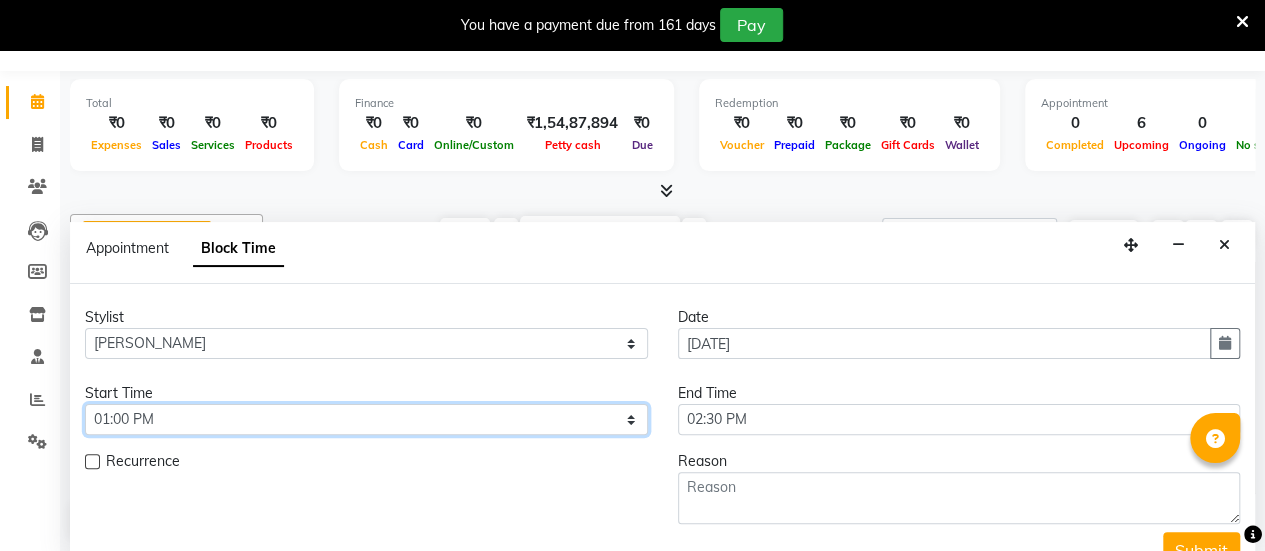 click on "Select 09:00 AM 09:15 AM 09:30 AM 09:45 AM 10:00 AM 10:15 AM 10:30 AM 10:45 AM 11:00 AM 11:15 AM 11:30 AM 11:45 AM 12:00 PM 12:15 PM 12:30 PM 12:45 PM 01:00 PM 01:15 PM 01:30 PM 01:45 PM 02:00 PM 02:15 PM 02:30 PM 02:45 PM 03:00 PM 03:15 PM 03:30 PM 03:45 PM 04:00 PM 04:15 PM 04:30 PM 04:45 PM 05:00 PM 05:15 PM 05:30 PM 05:45 PM 06:00 PM 06:15 PM 06:30 PM 06:45 PM 07:00 PM 07:15 PM 07:30 PM 07:45 PM 08:00 PM" at bounding box center (366, 419) 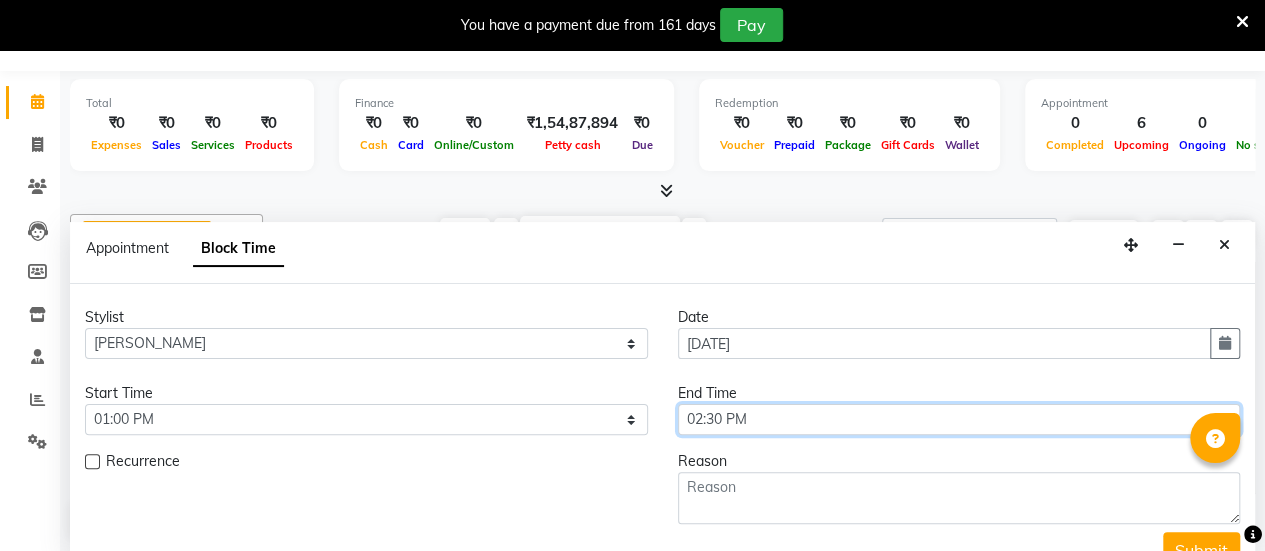 click on "Select 09:00 AM 09:15 AM 09:30 AM 09:45 AM 10:00 AM 10:15 AM 10:30 AM 10:45 AM 11:00 AM 11:15 AM 11:30 AM 11:45 AM 12:00 PM 12:15 PM 12:30 PM 12:45 PM 01:00 PM 01:15 PM 01:30 PM 01:45 PM 02:00 PM 02:15 PM 02:30 PM 02:45 PM 03:00 PM 03:15 PM 03:30 PM 03:45 PM 04:00 PM 04:15 PM 04:30 PM 04:45 PM 05:00 PM 05:15 PM 05:30 PM 05:45 PM 06:00 PM 06:15 PM 06:30 PM 06:45 PM 07:00 PM 07:15 PM 07:30 PM 07:45 PM 08:00 PM" at bounding box center (959, 419) 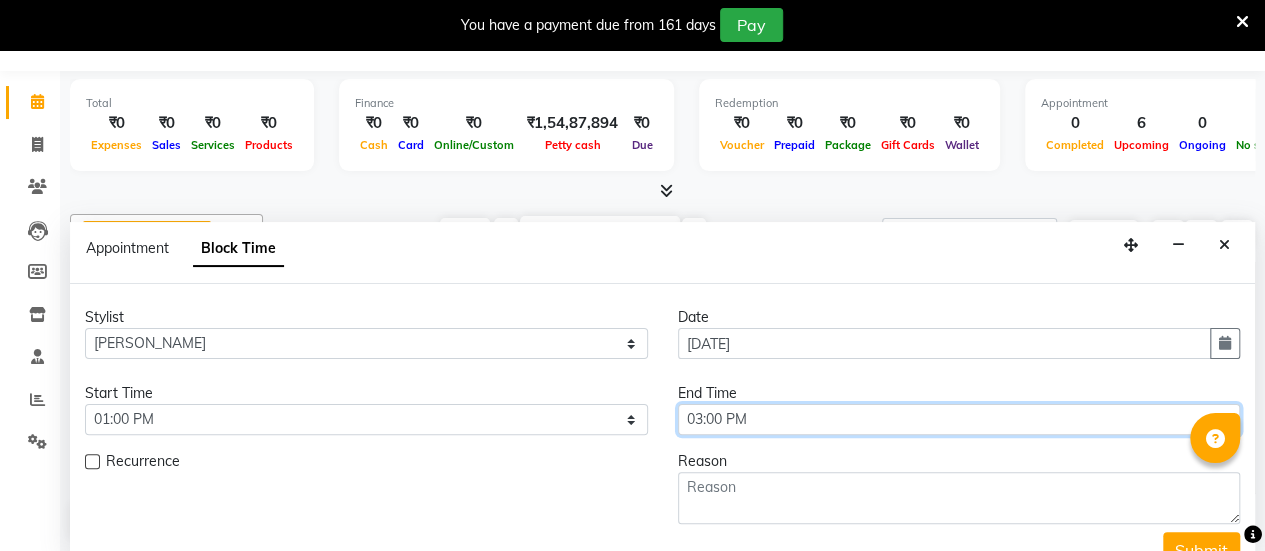 click on "Select 09:00 AM 09:15 AM 09:30 AM 09:45 AM 10:00 AM 10:15 AM 10:30 AM 10:45 AM 11:00 AM 11:15 AM 11:30 AM 11:45 AM 12:00 PM 12:15 PM 12:30 PM 12:45 PM 01:00 PM 01:15 PM 01:30 PM 01:45 PM 02:00 PM 02:15 PM 02:30 PM 02:45 PM 03:00 PM 03:15 PM 03:30 PM 03:45 PM 04:00 PM 04:15 PM 04:30 PM 04:45 PM 05:00 PM 05:15 PM 05:30 PM 05:45 PM 06:00 PM 06:15 PM 06:30 PM 06:45 PM 07:00 PM 07:15 PM 07:30 PM 07:45 PM 08:00 PM" at bounding box center (959, 419) 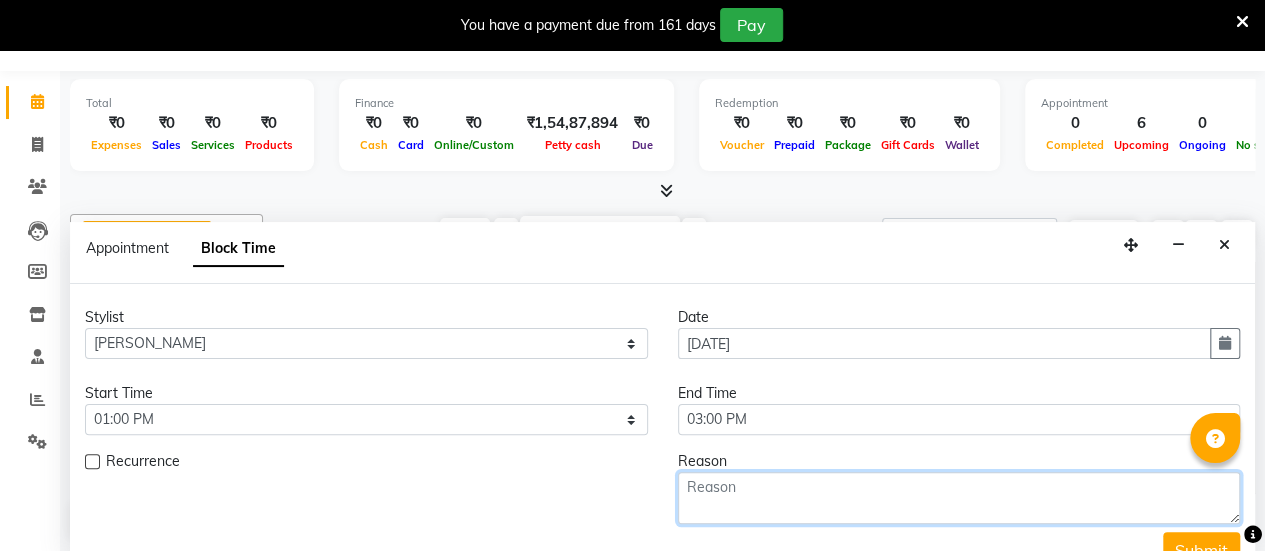 click at bounding box center (959, 498) 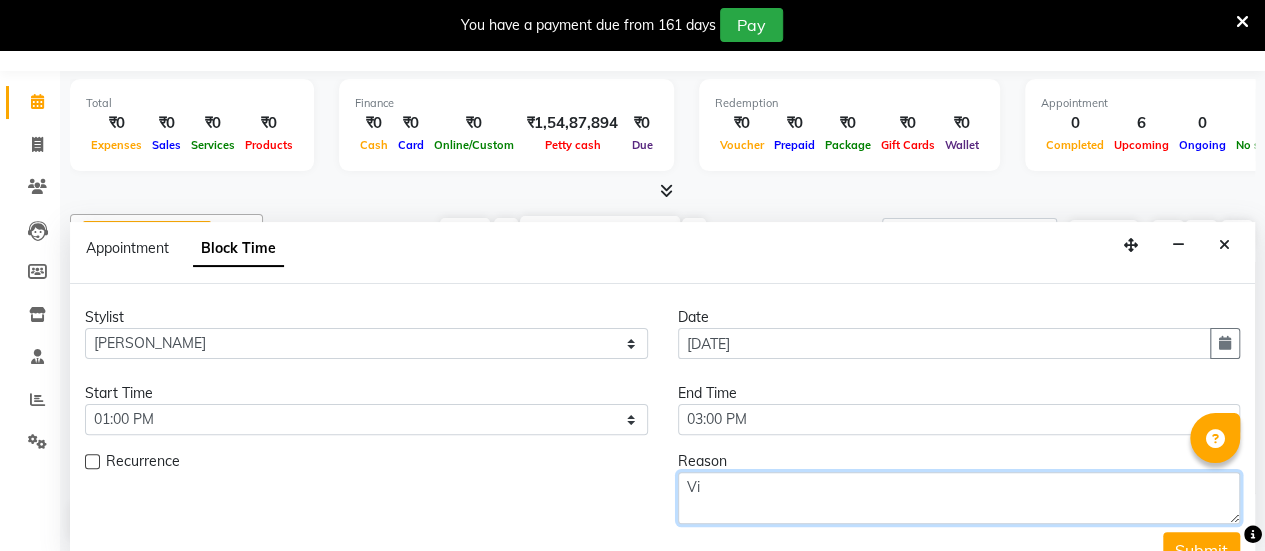 type on "V" 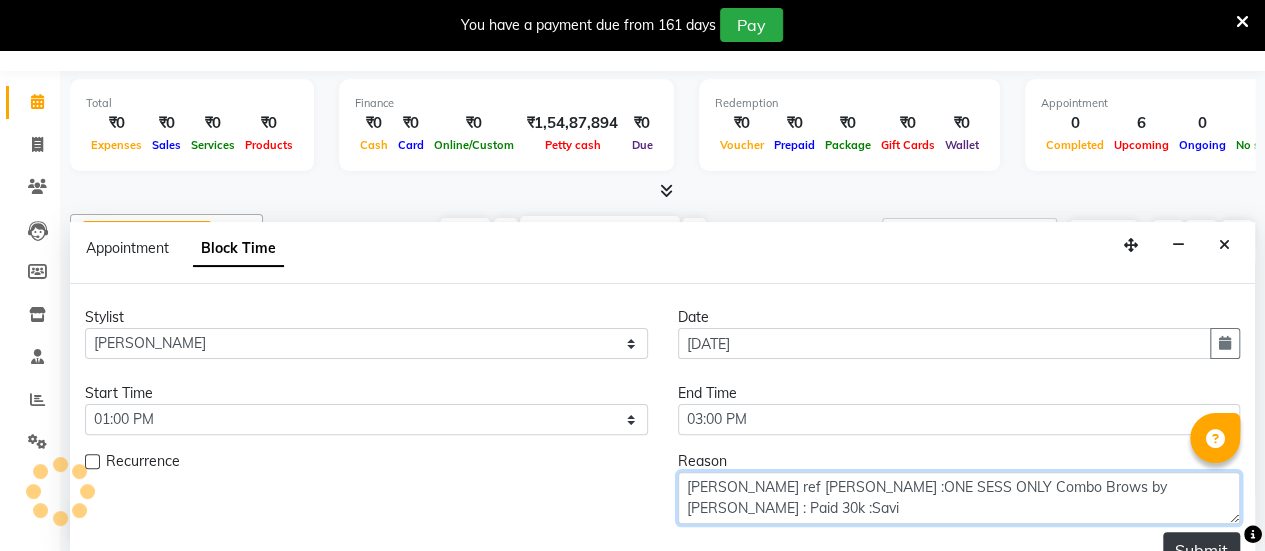 type on "[PERSON_NAME] ref [PERSON_NAME] :ONE SESS ONLY Combo Brows by [PERSON_NAME] : Paid 30k :Savi" 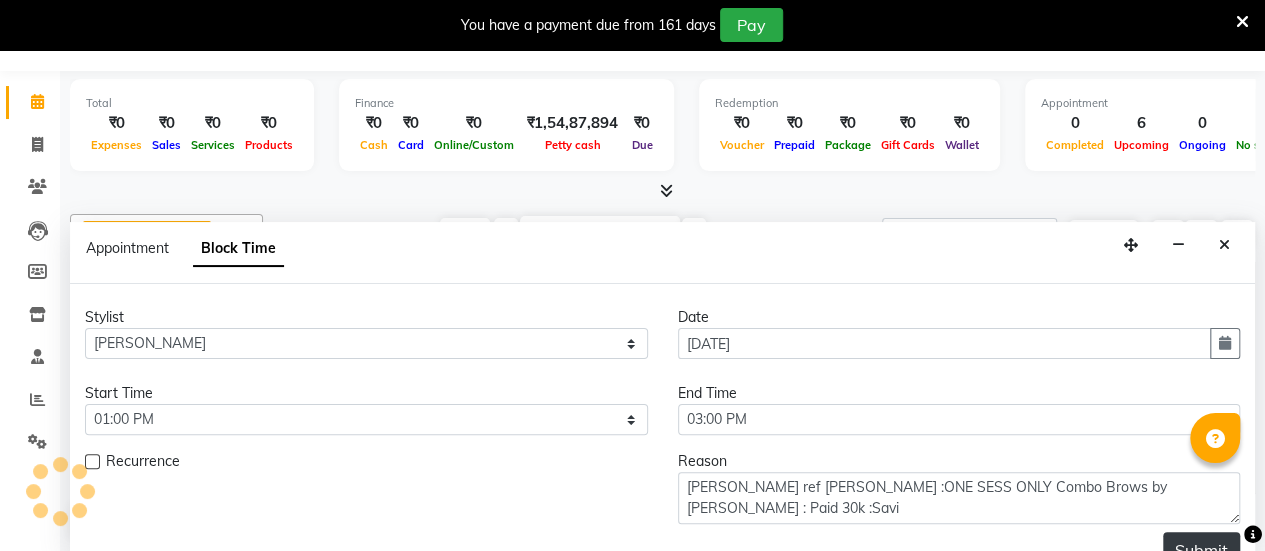 click on "Submit" at bounding box center (1201, 550) 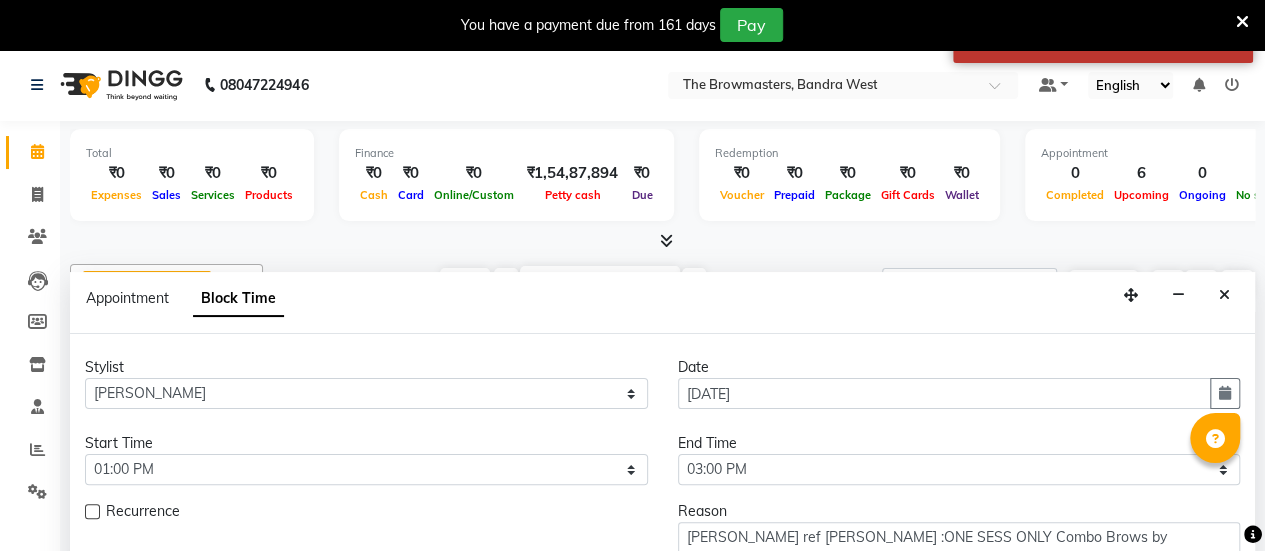 scroll, scrollTop: 50, scrollLeft: 0, axis: vertical 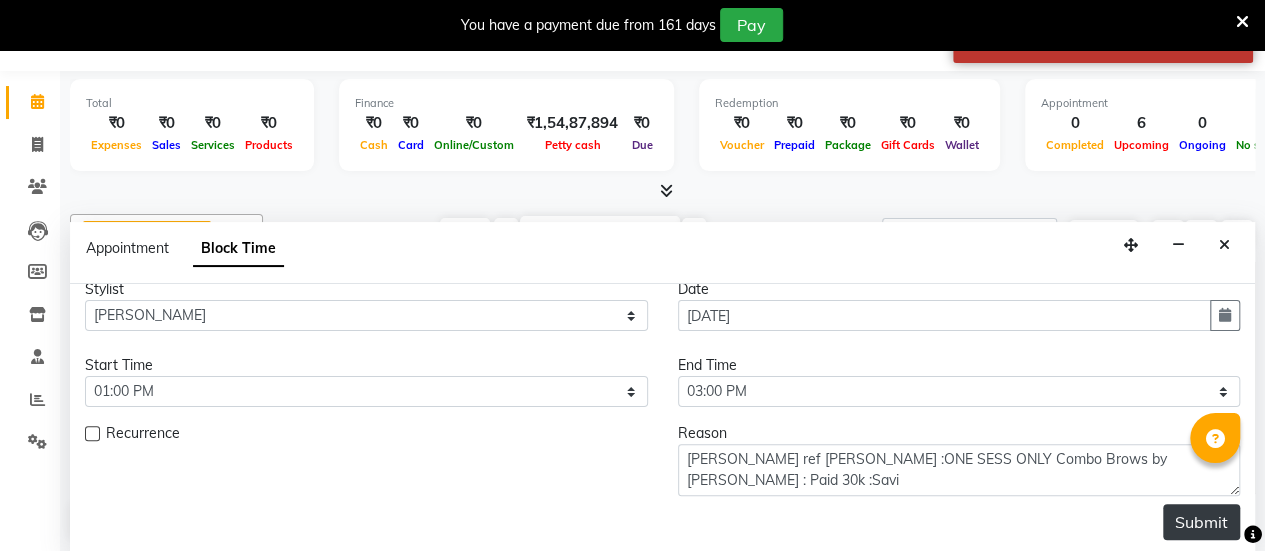 click on "Submit" at bounding box center [1201, 522] 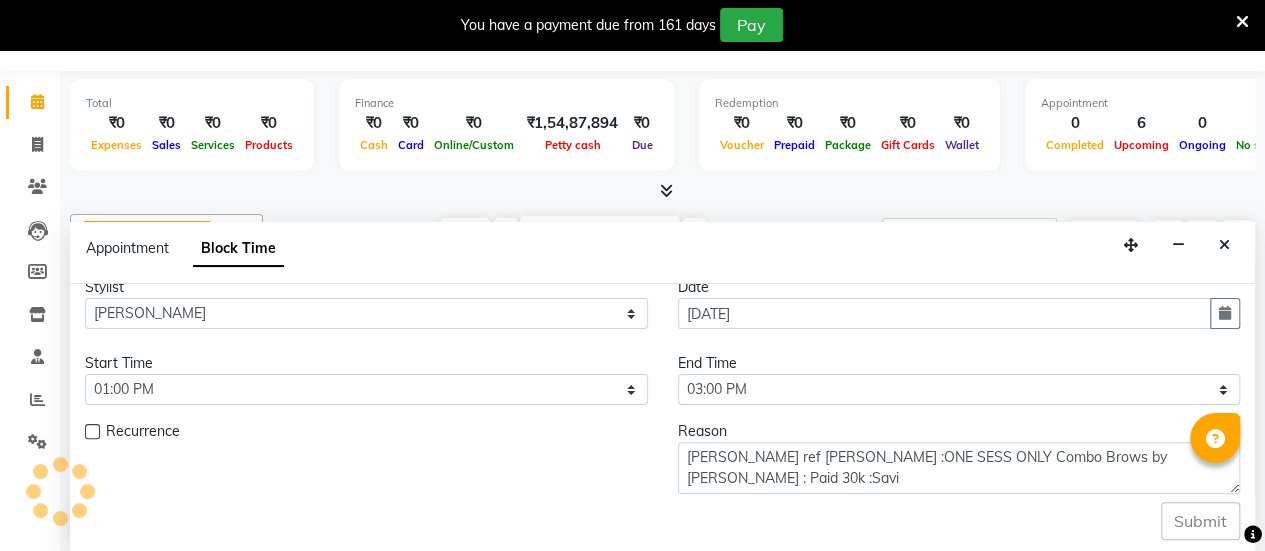 scroll, scrollTop: 0, scrollLeft: 0, axis: both 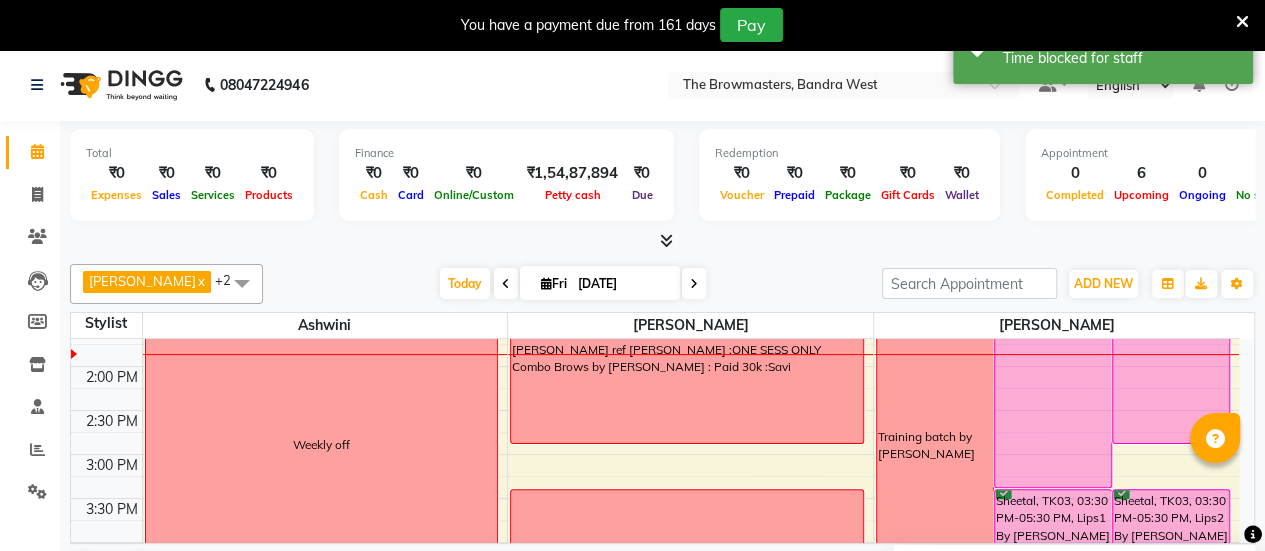 click on "[PERSON_NAME] ref [PERSON_NAME] :ONE SESS ONLY Combo Brows by [PERSON_NAME] : Paid 30k :Savi" at bounding box center [687, 358] 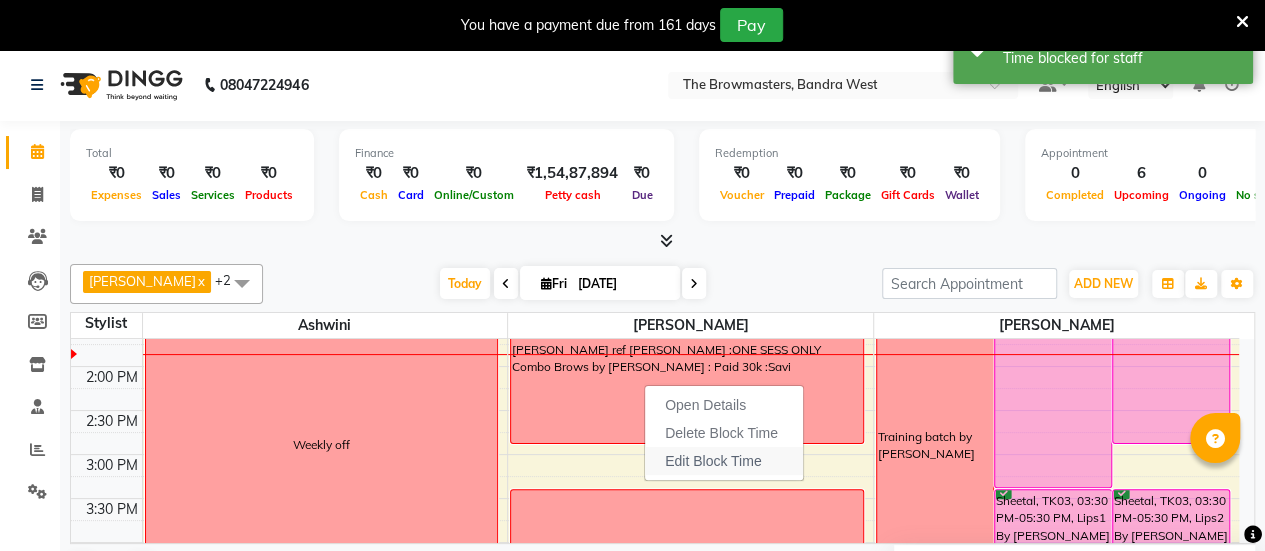 click on "Edit Block Time" at bounding box center [724, 461] 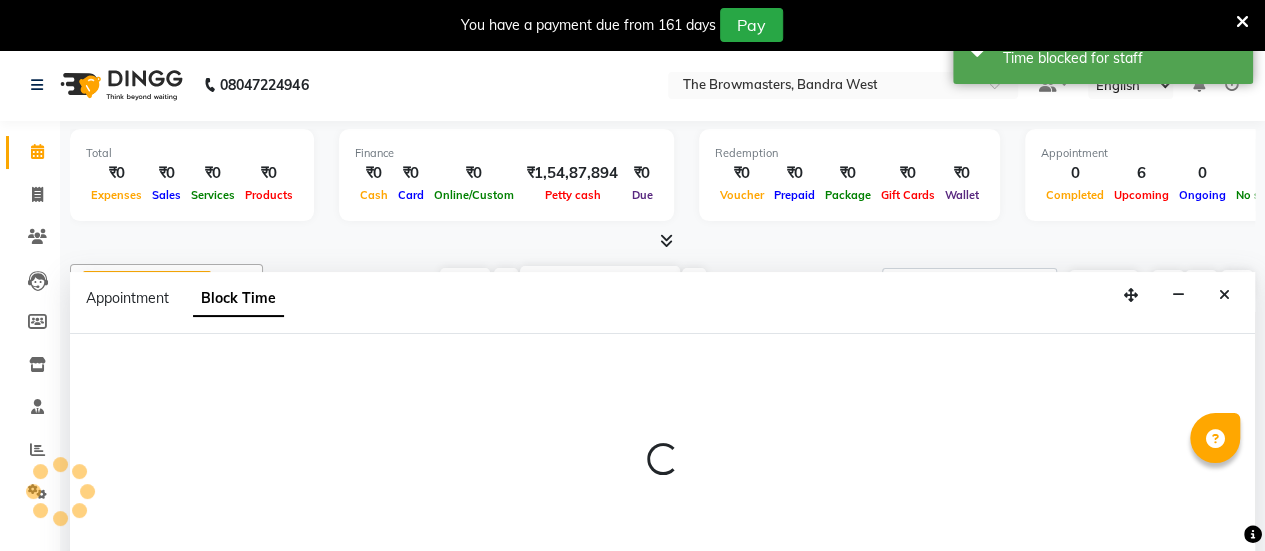 scroll, scrollTop: 50, scrollLeft: 0, axis: vertical 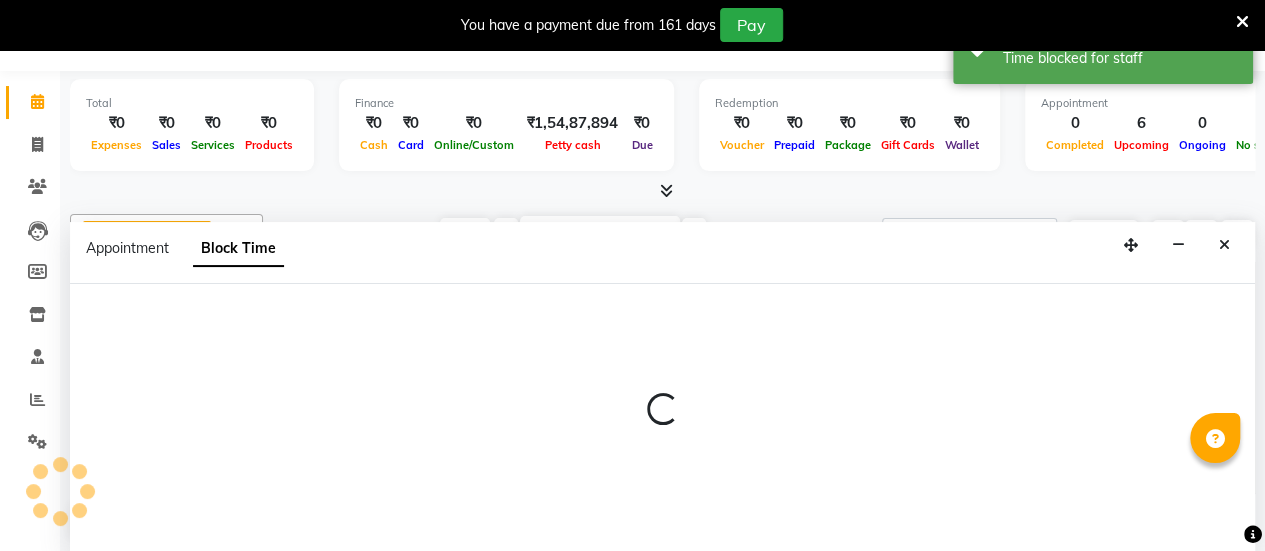 select on "64307" 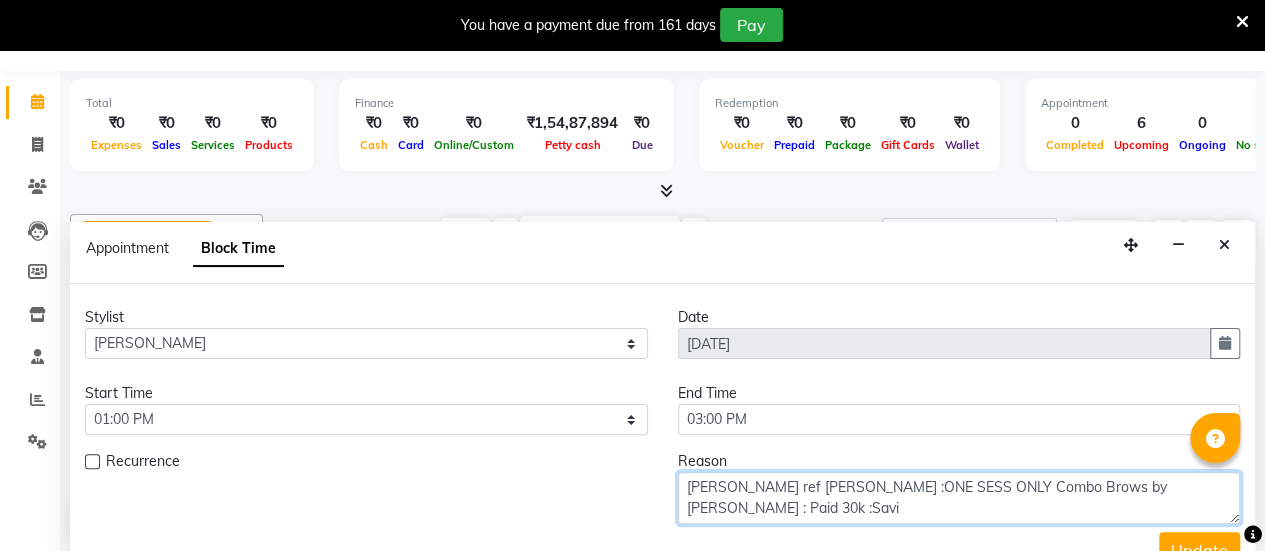 click on "[PERSON_NAME] ref [PERSON_NAME] :ONE SESS ONLY Combo Brows by [PERSON_NAME] : Paid 30k :Savi" at bounding box center (959, 498) 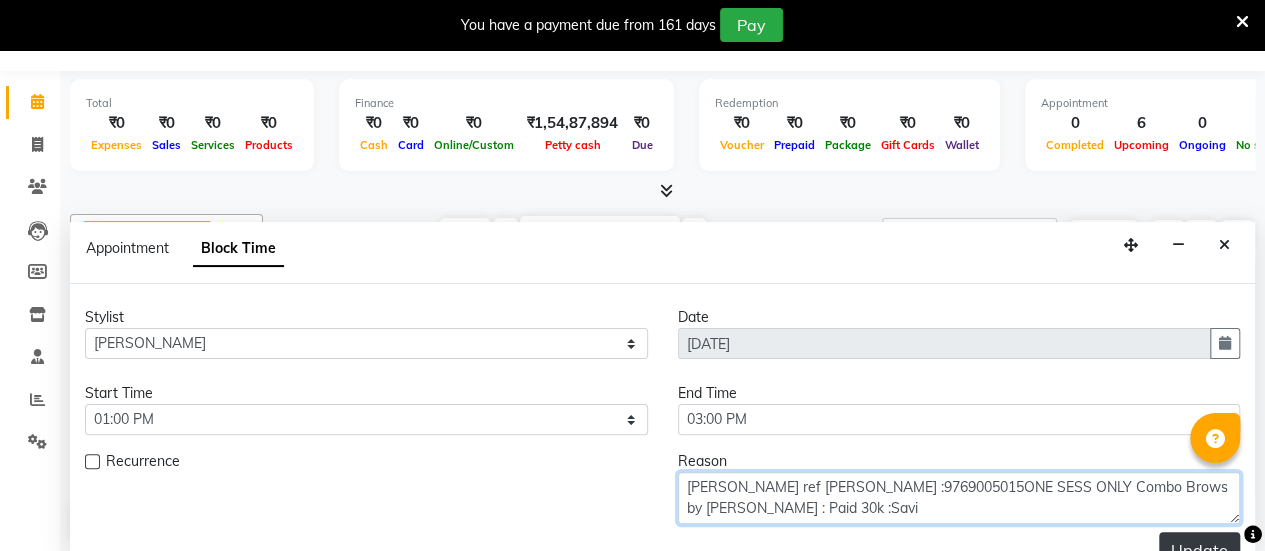 type on "[PERSON_NAME] ref [PERSON_NAME] :9769005015ONE SESS ONLY Combo Brows by [PERSON_NAME] : Paid 30k :Savi" 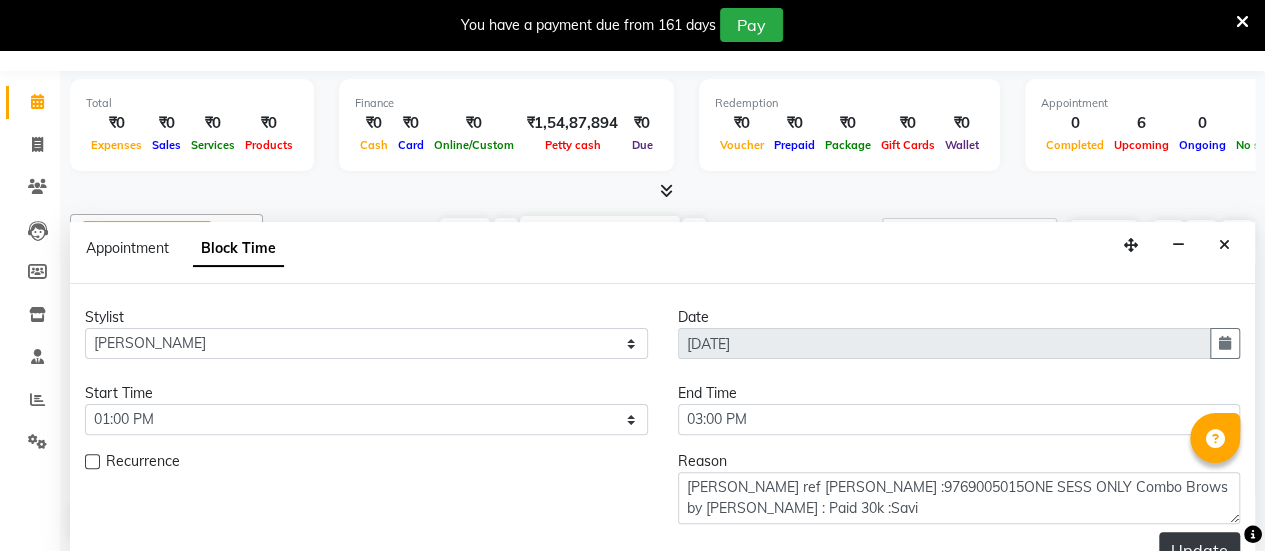 click on "Update" at bounding box center [1199, 550] 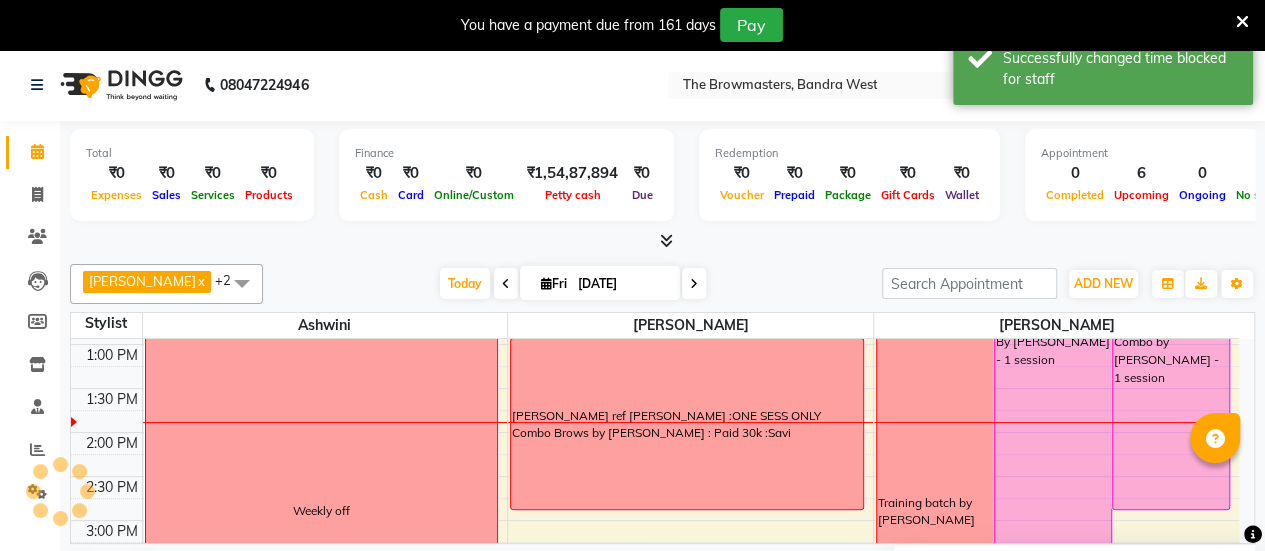 scroll, scrollTop: 0, scrollLeft: 0, axis: both 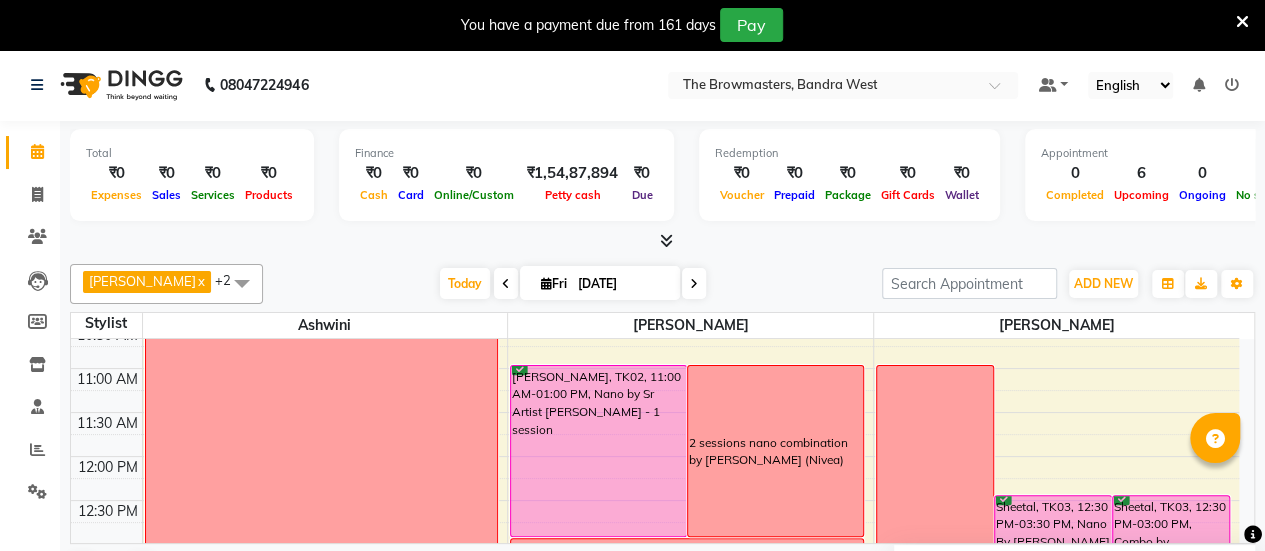 click on "[DATE]" at bounding box center (622, 284) 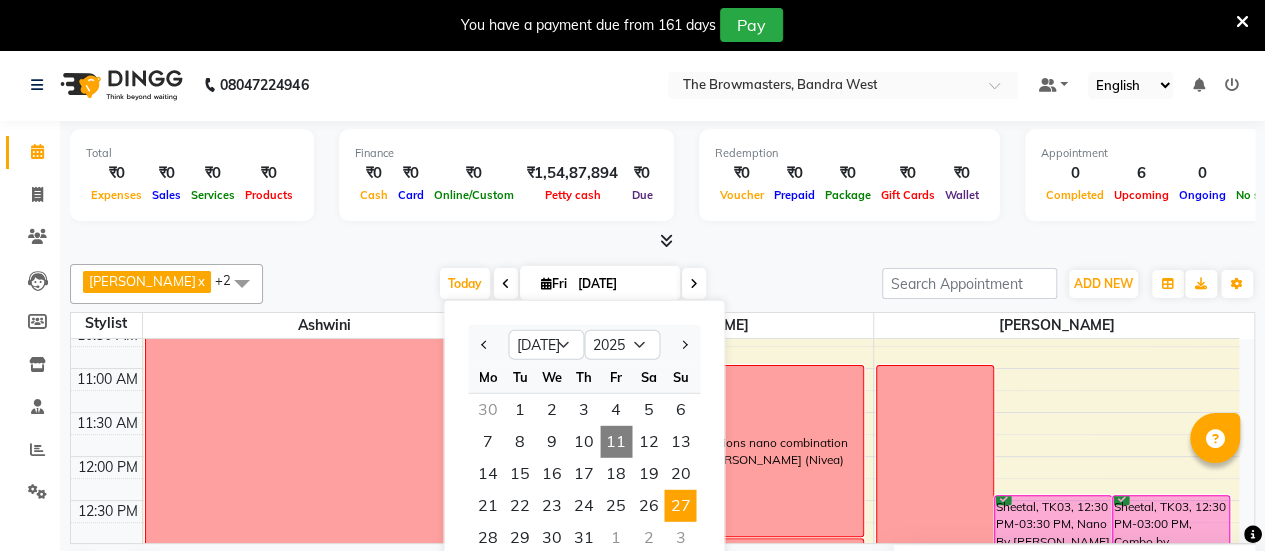 click on "27" at bounding box center [680, 506] 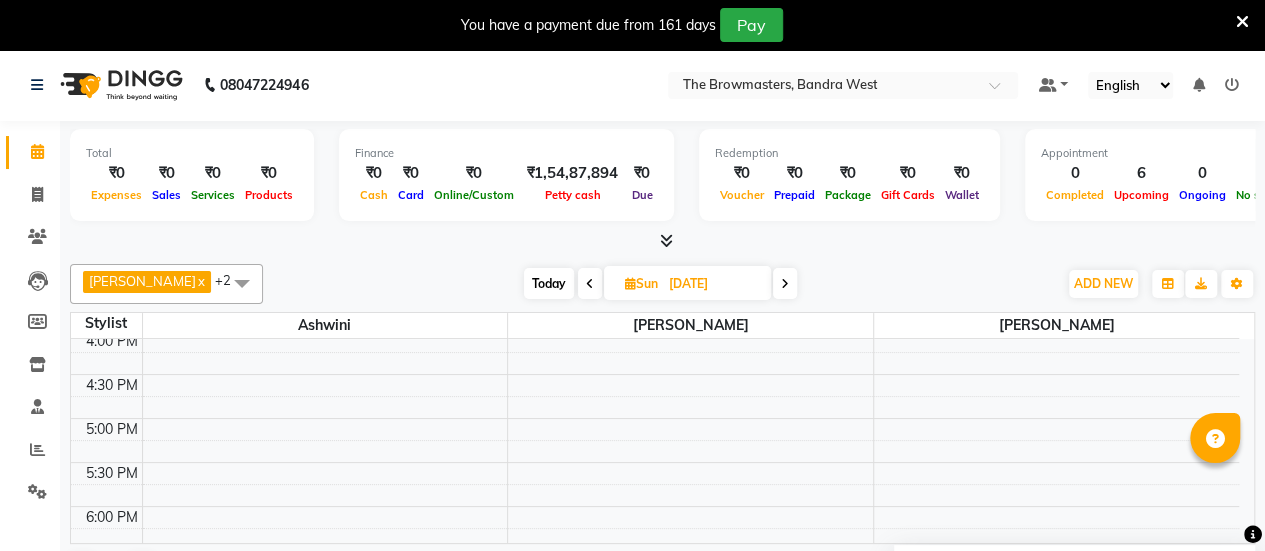 scroll, scrollTop: 900, scrollLeft: 0, axis: vertical 